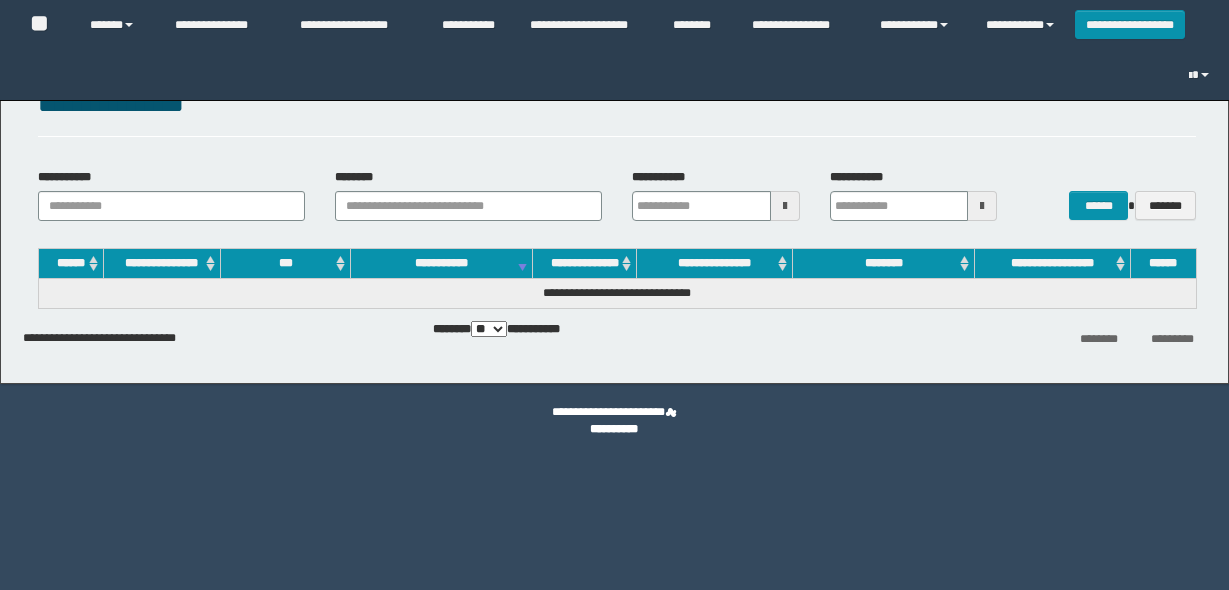 scroll, scrollTop: 0, scrollLeft: 0, axis: both 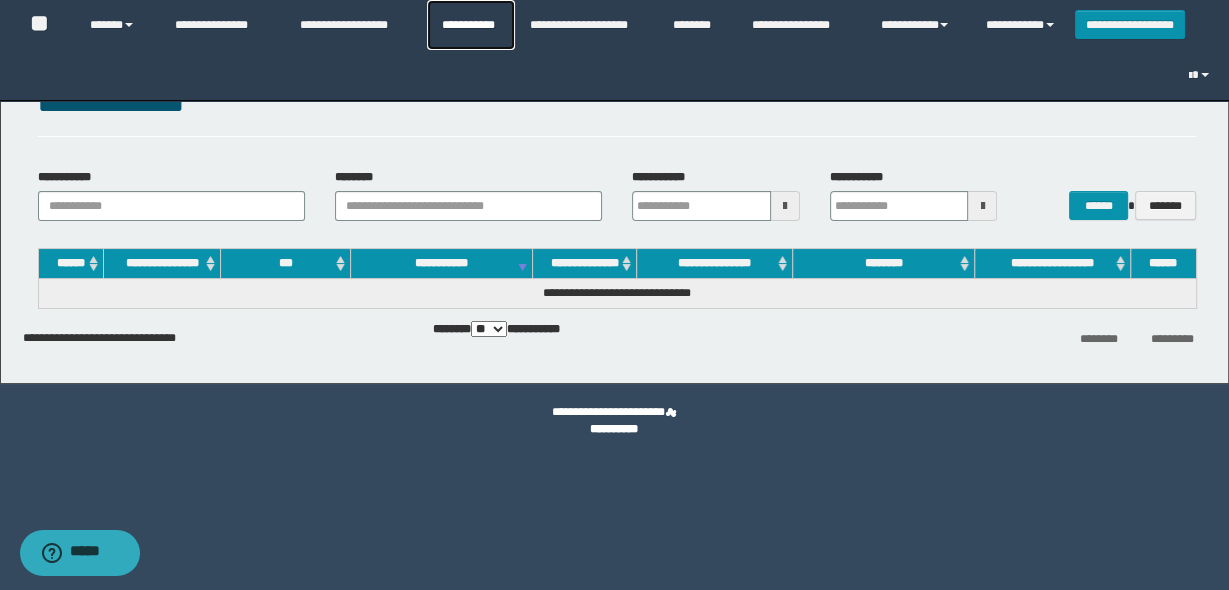 click on "**********" at bounding box center (471, 25) 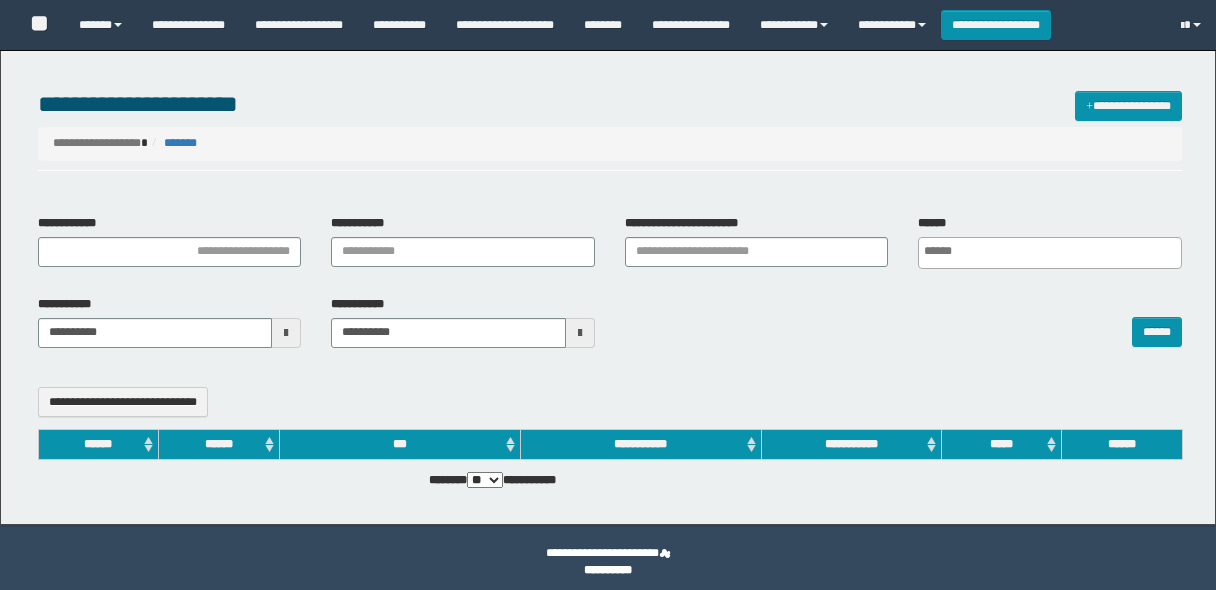 select 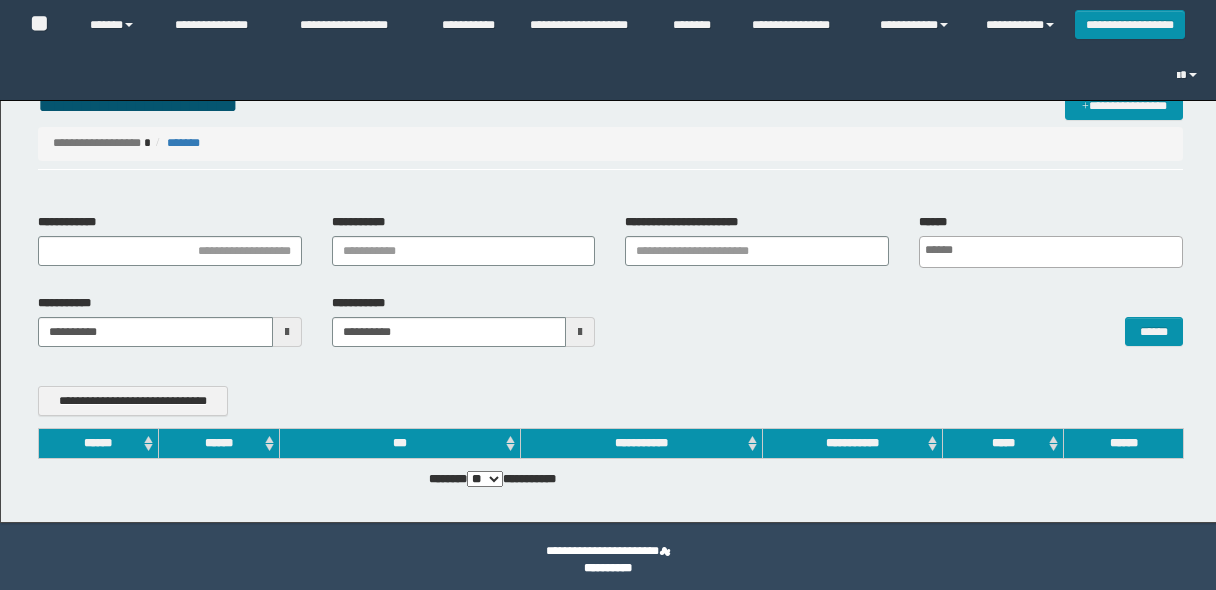 scroll, scrollTop: 0, scrollLeft: 0, axis: both 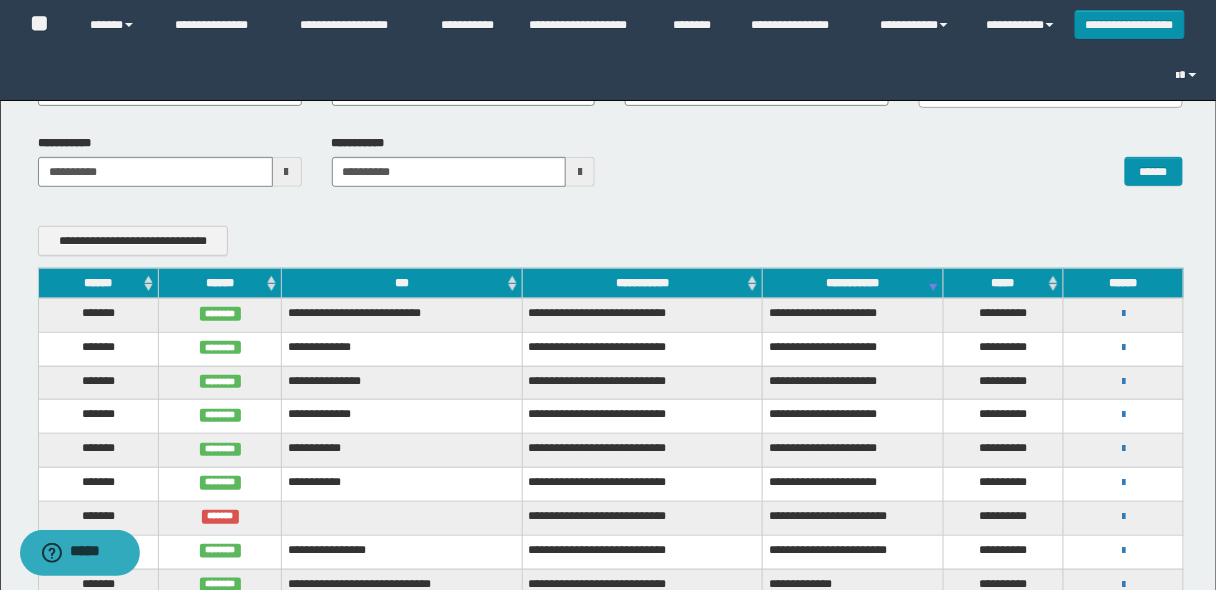 click on "******" at bounding box center [98, 283] 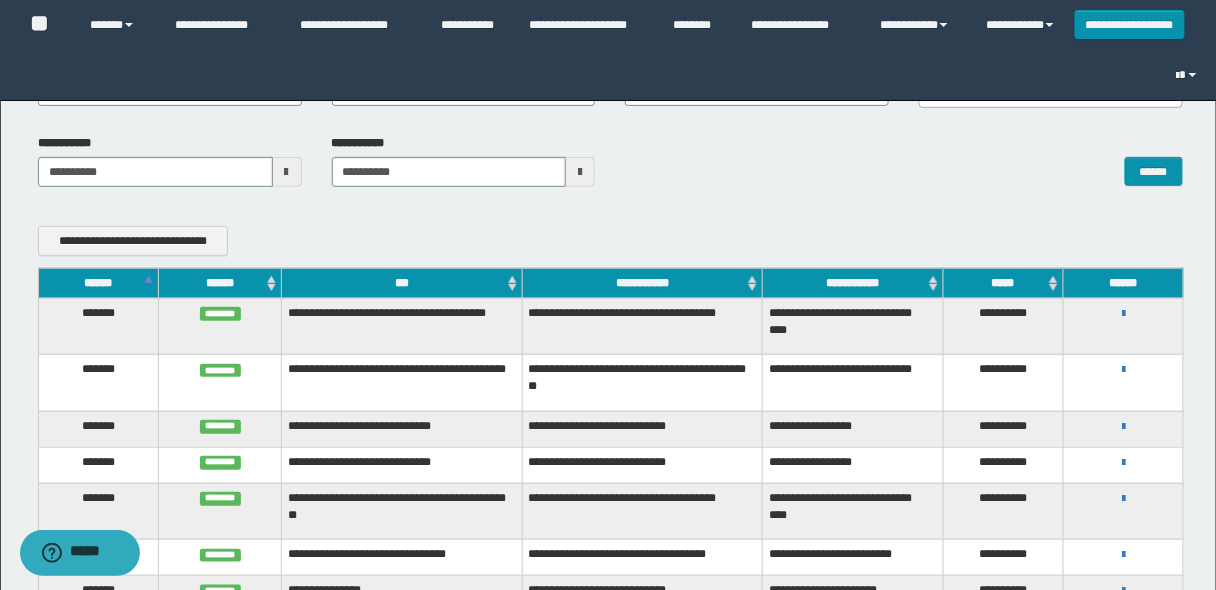 click on "******" at bounding box center [98, 283] 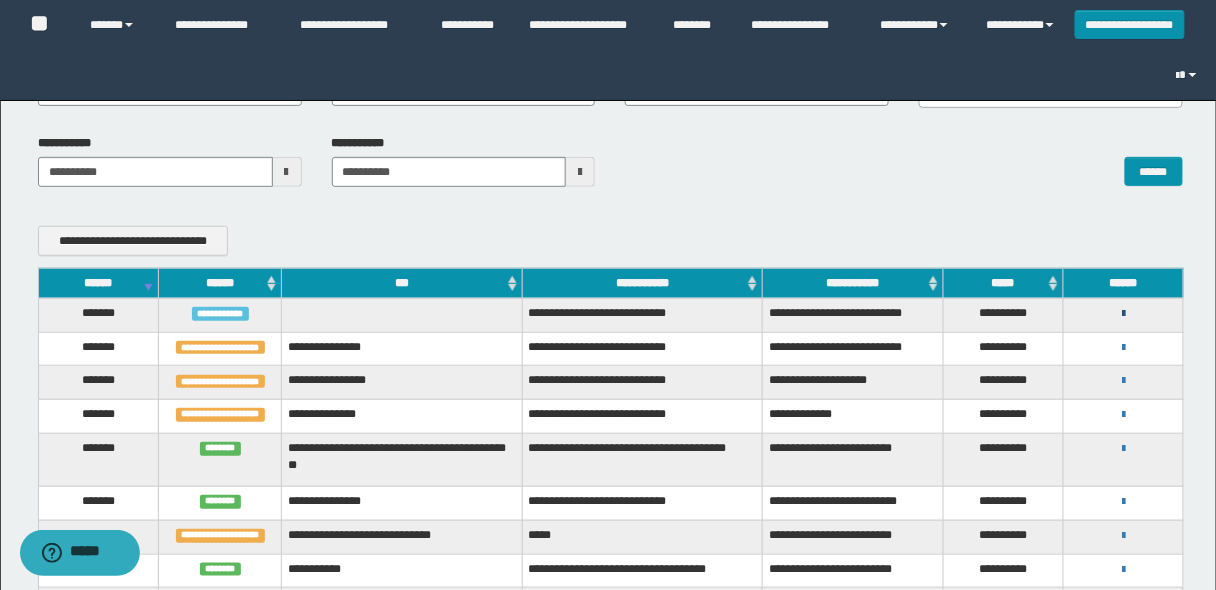 click at bounding box center [1123, 314] 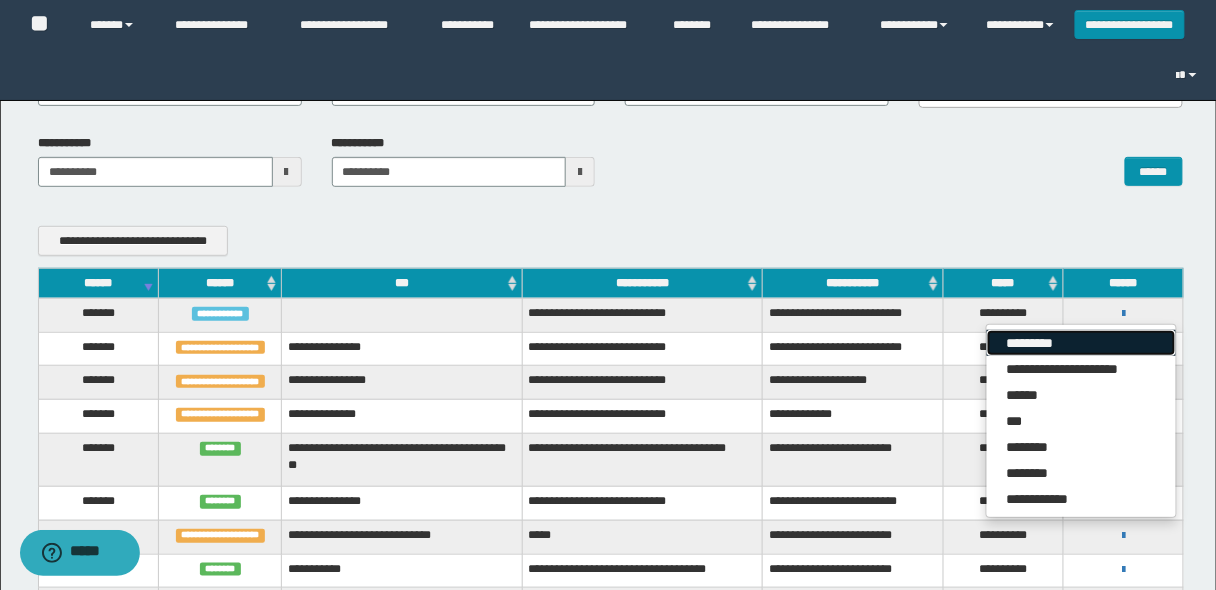 click on "*********" at bounding box center [1081, 343] 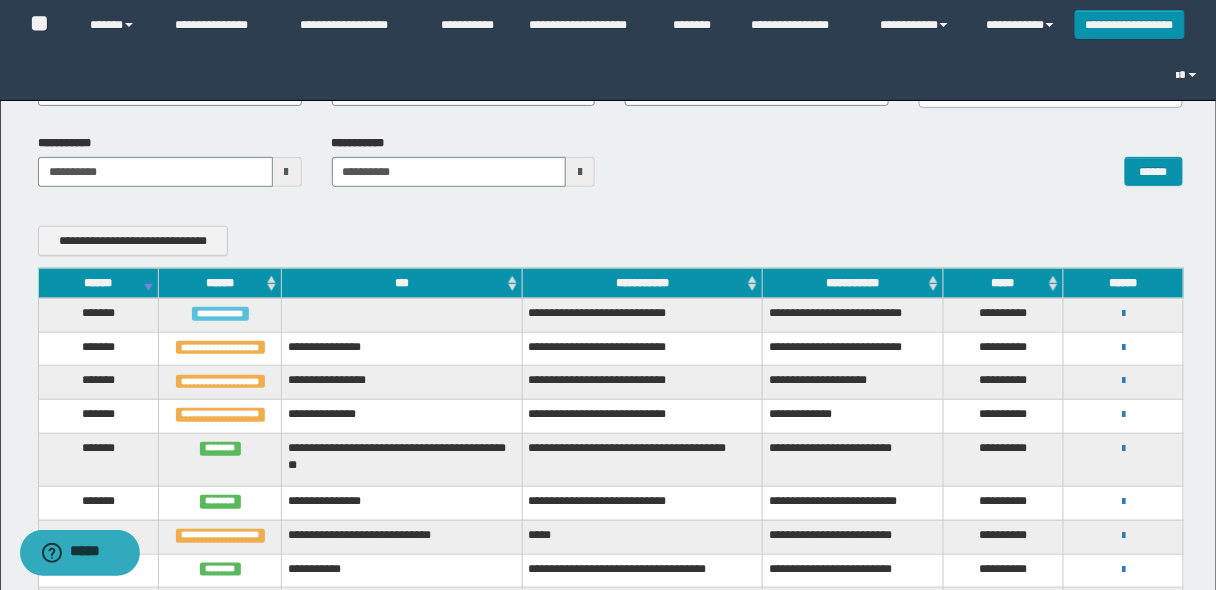 click on "******" at bounding box center (98, 283) 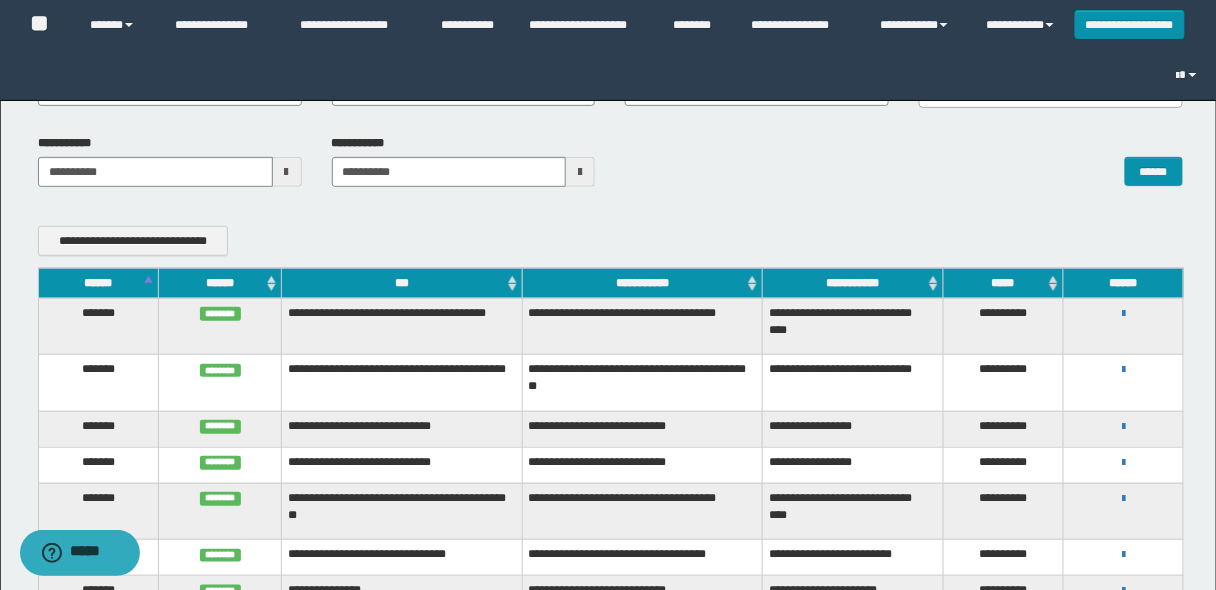 click on "******" at bounding box center [98, 283] 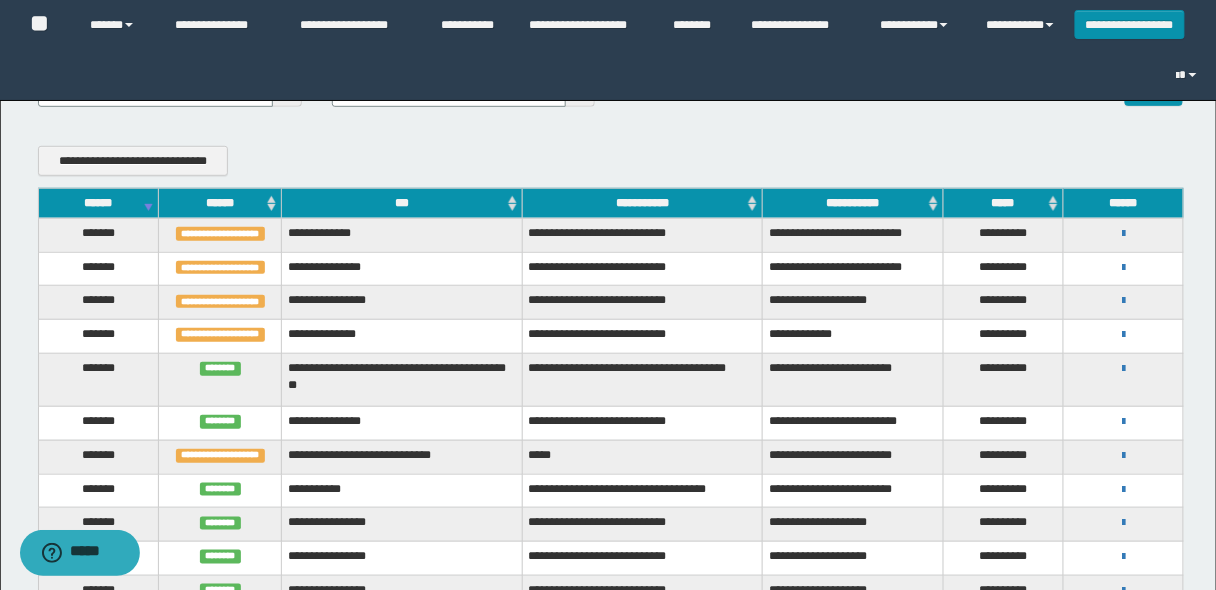 scroll, scrollTop: 240, scrollLeft: 0, axis: vertical 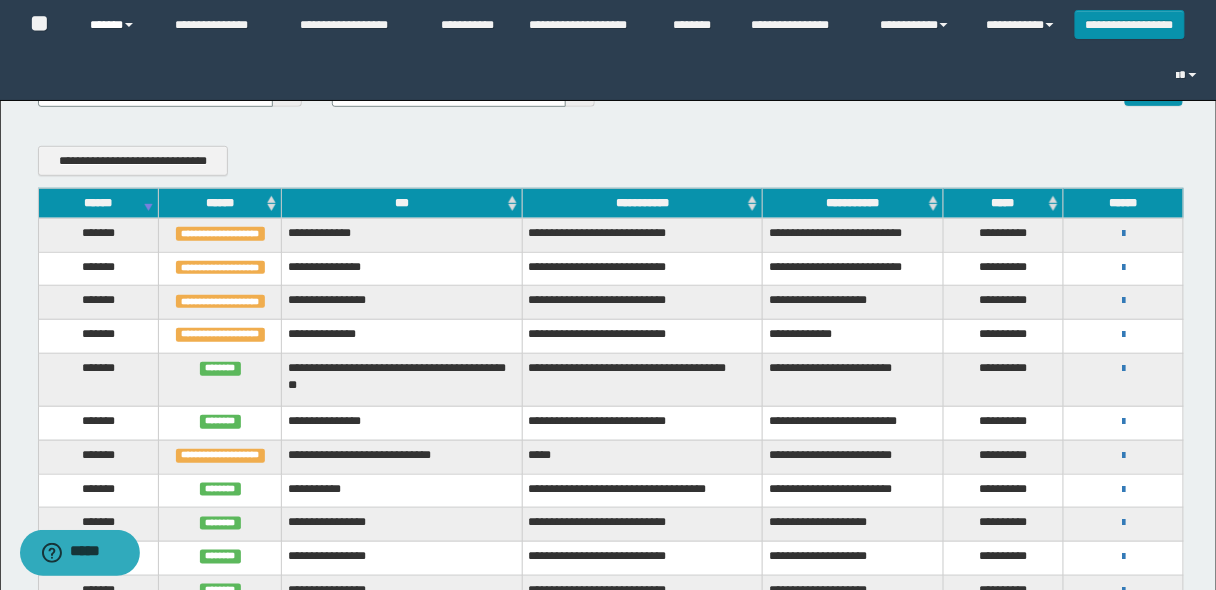 click on "******" at bounding box center (117, 25) 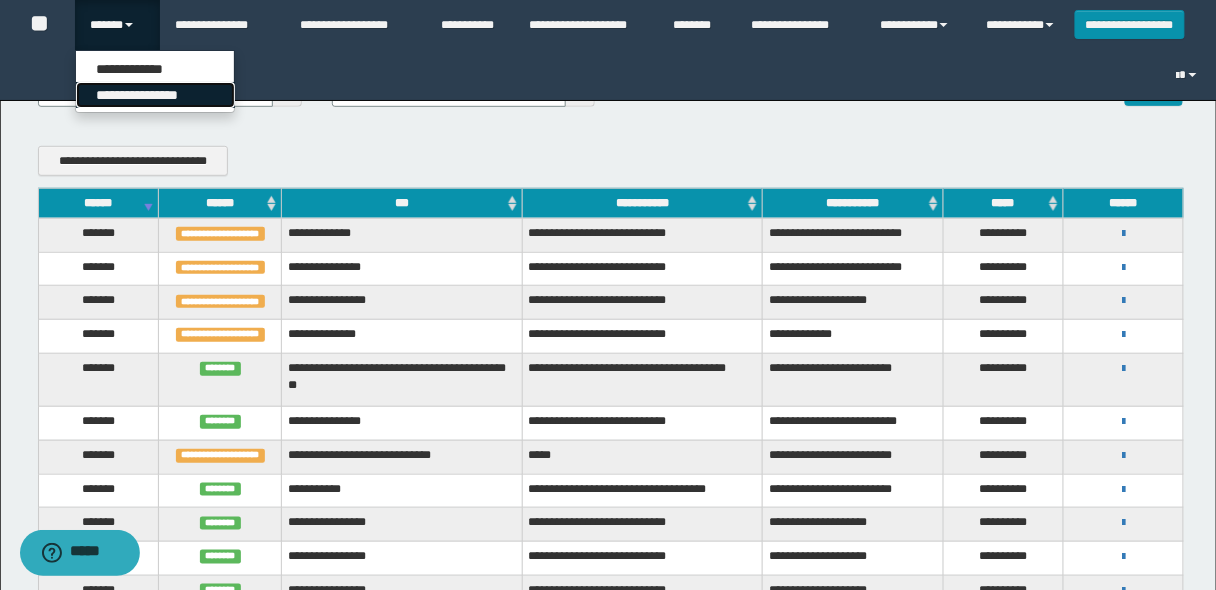 click on "**********" at bounding box center [155, 95] 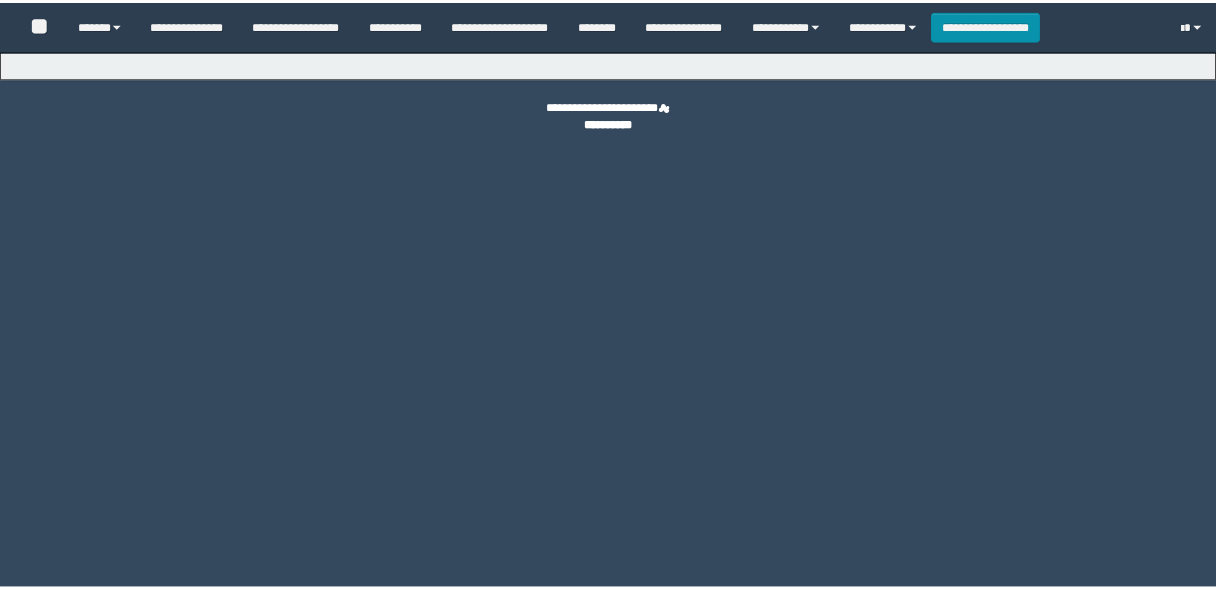 scroll, scrollTop: 0, scrollLeft: 0, axis: both 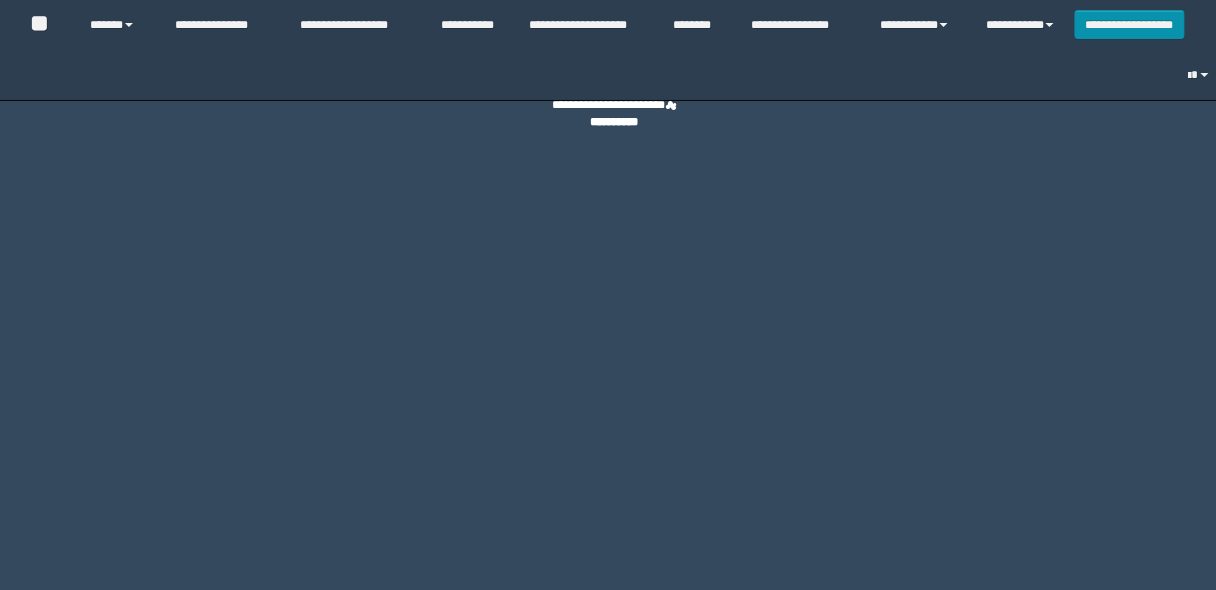 select on "*" 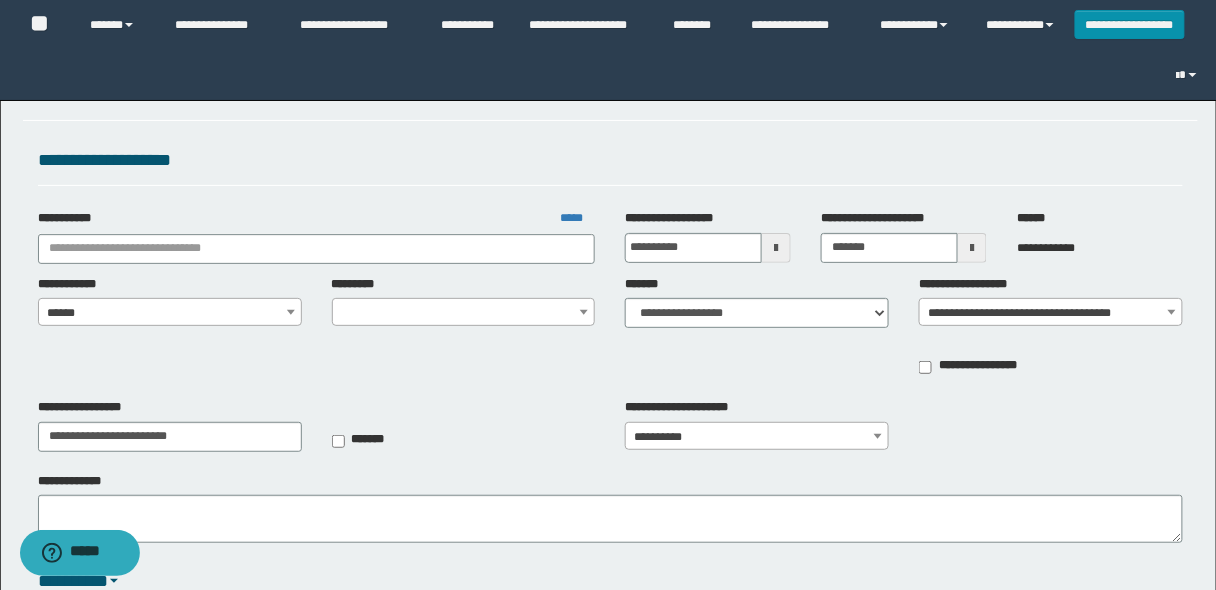 type on "**********" 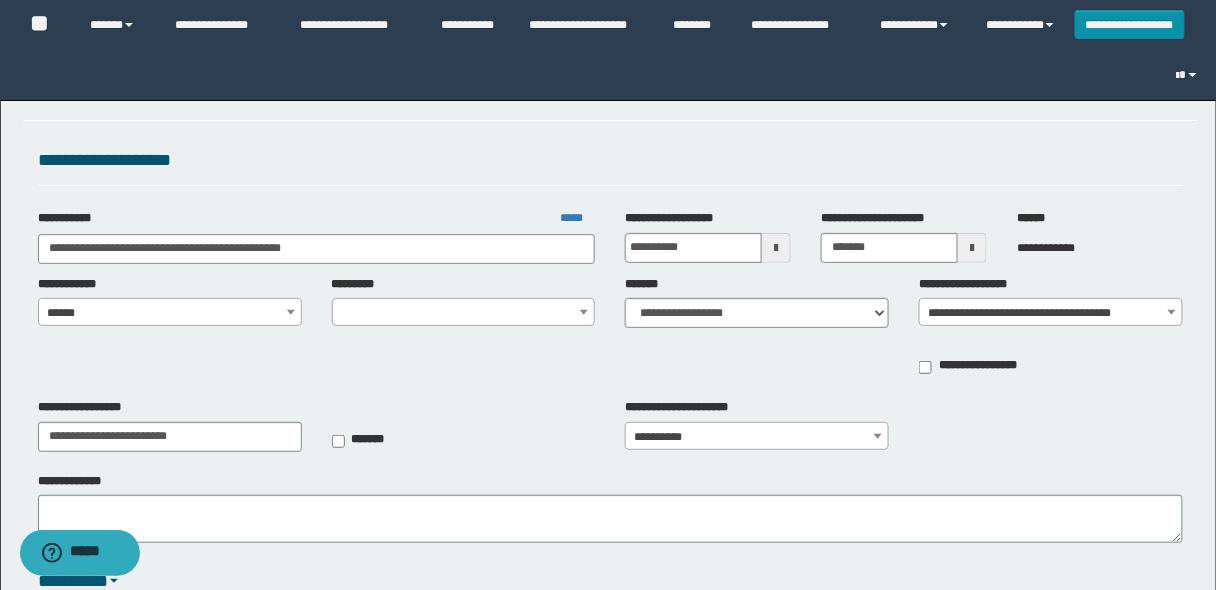 select on "****" 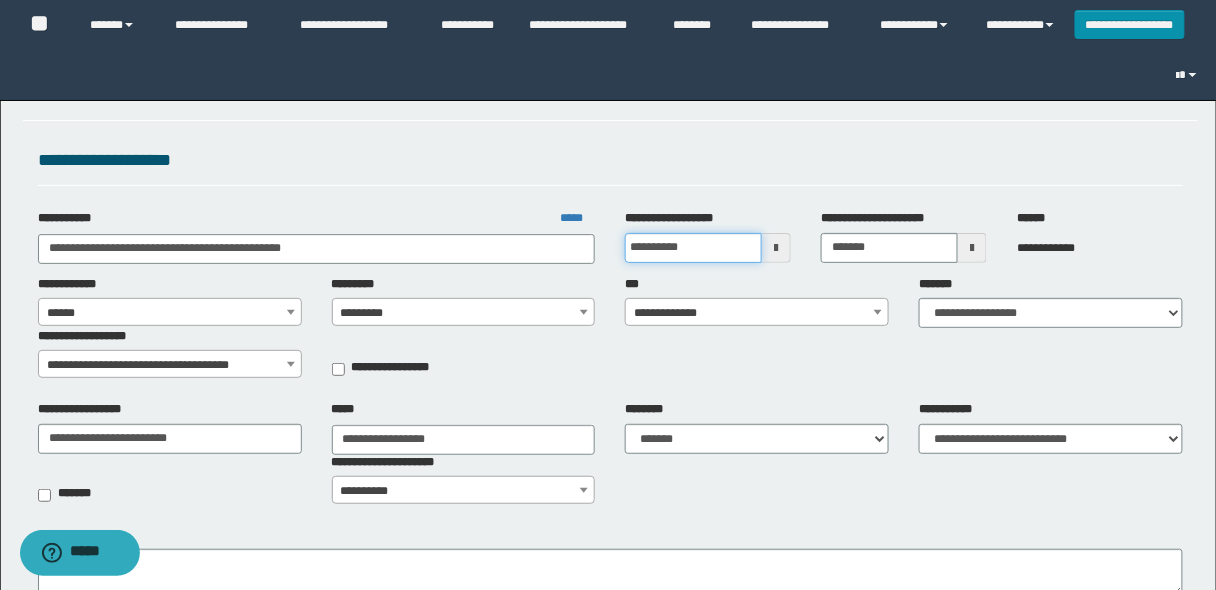click on "**********" at bounding box center (693, 248) 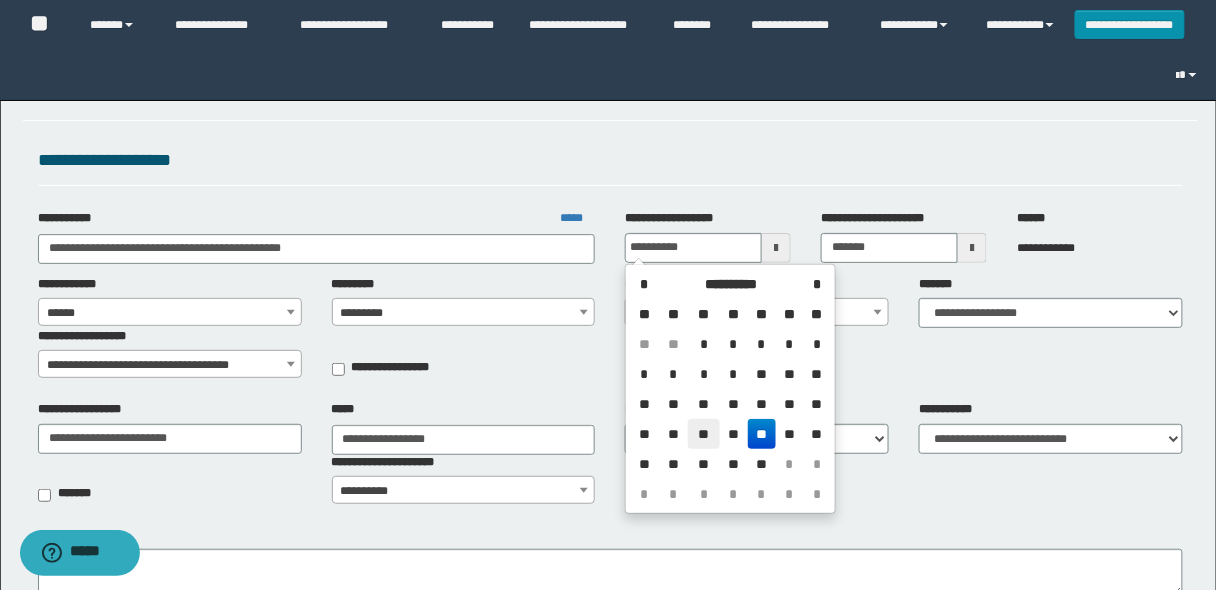 click on "**" at bounding box center (704, 434) 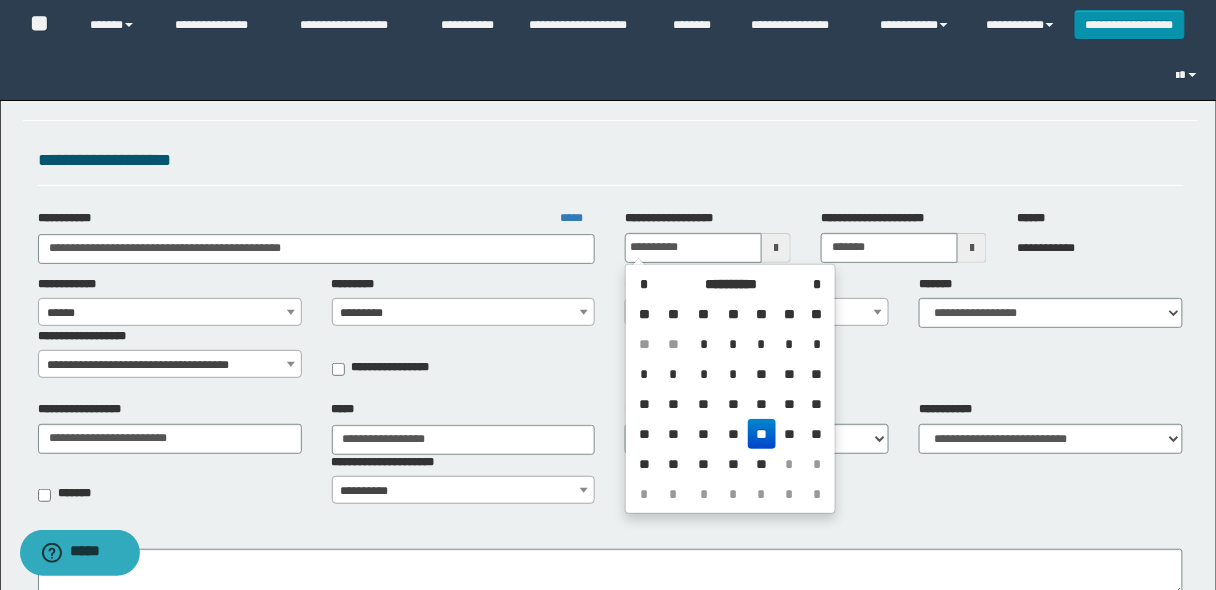 type on "**********" 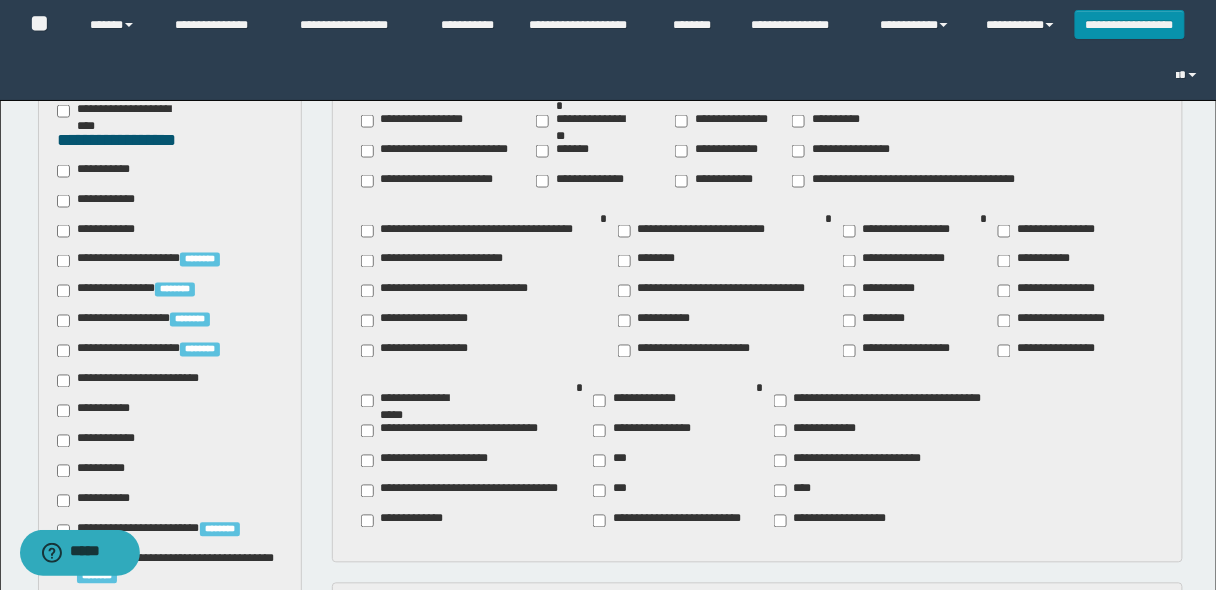 scroll, scrollTop: 800, scrollLeft: 0, axis: vertical 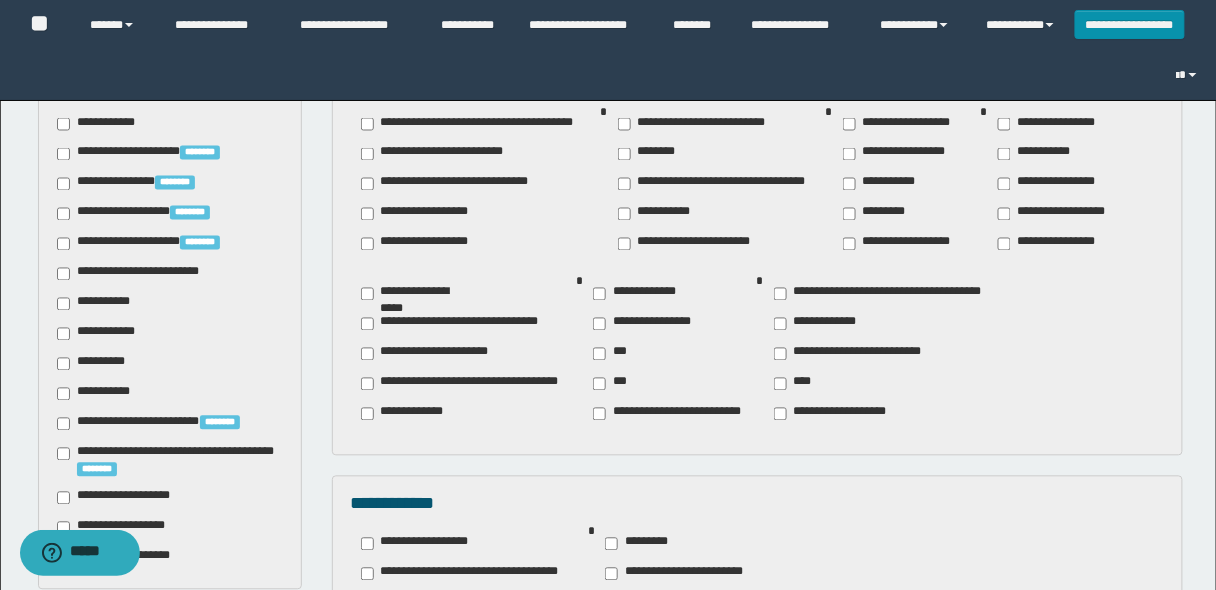 click on "**********" at bounding box center [97, 364] 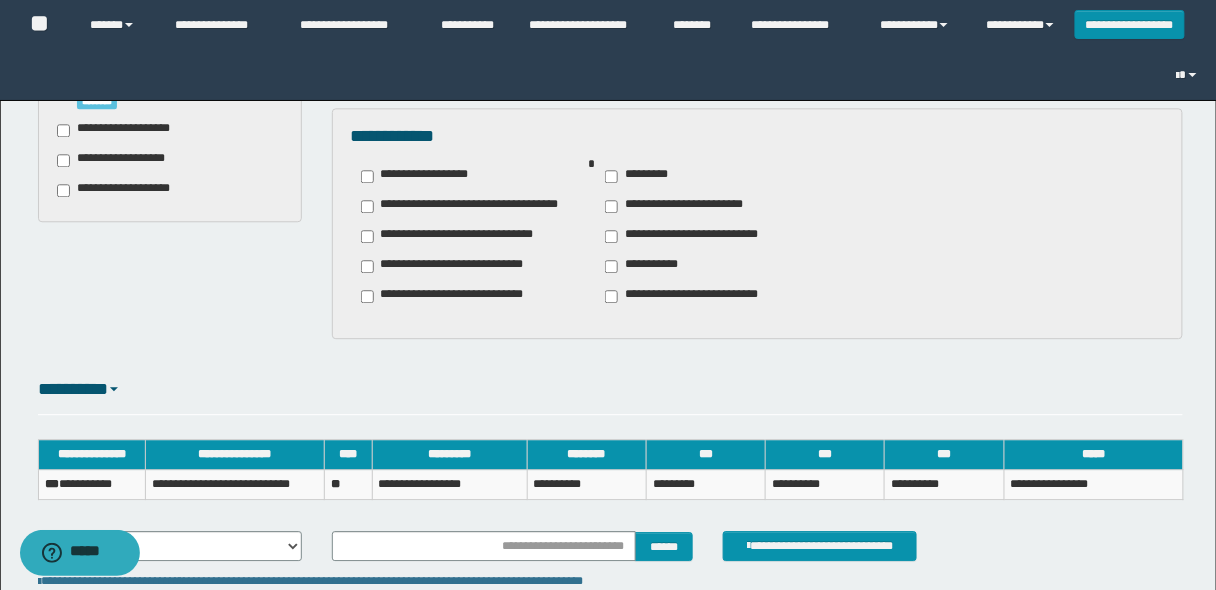 scroll, scrollTop: 1280, scrollLeft: 0, axis: vertical 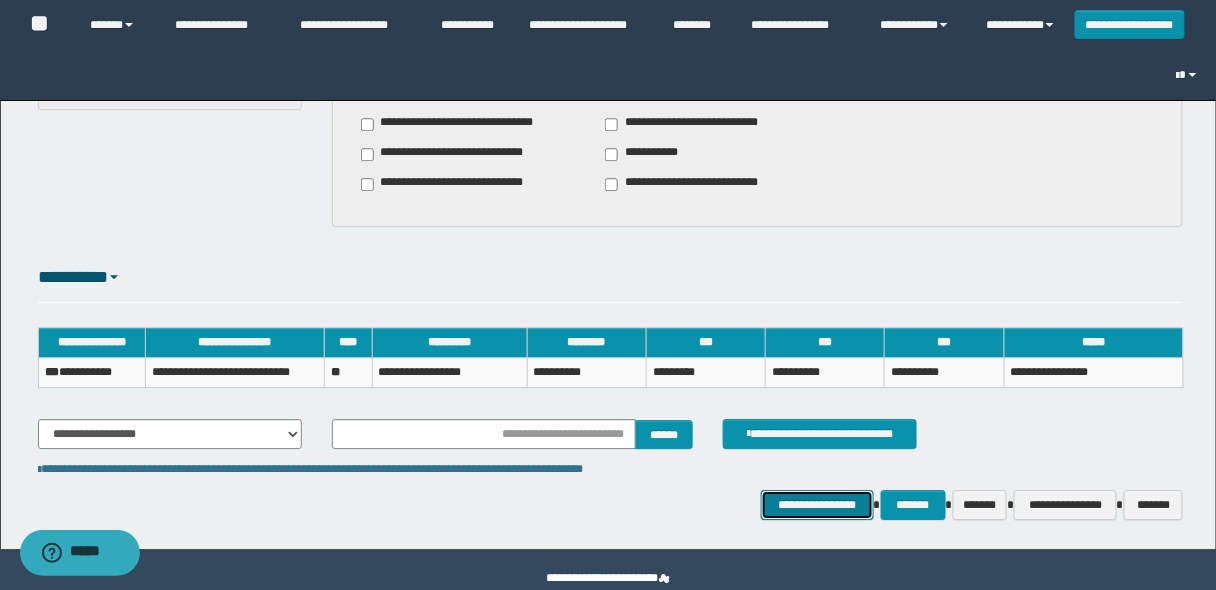 click on "**********" at bounding box center [817, 504] 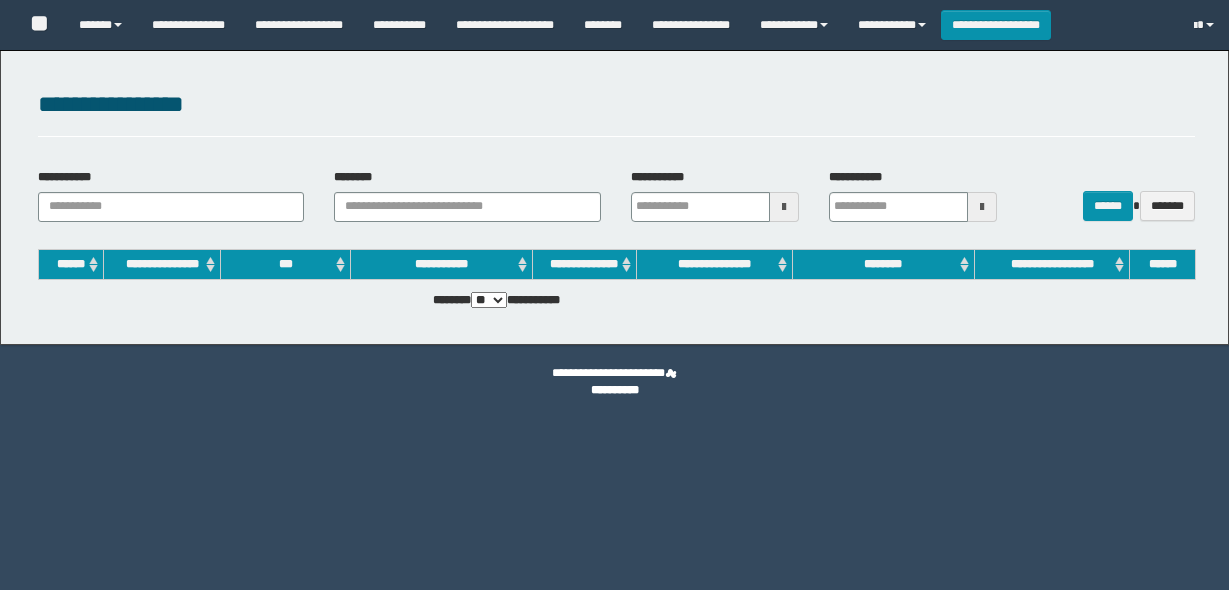scroll, scrollTop: 0, scrollLeft: 0, axis: both 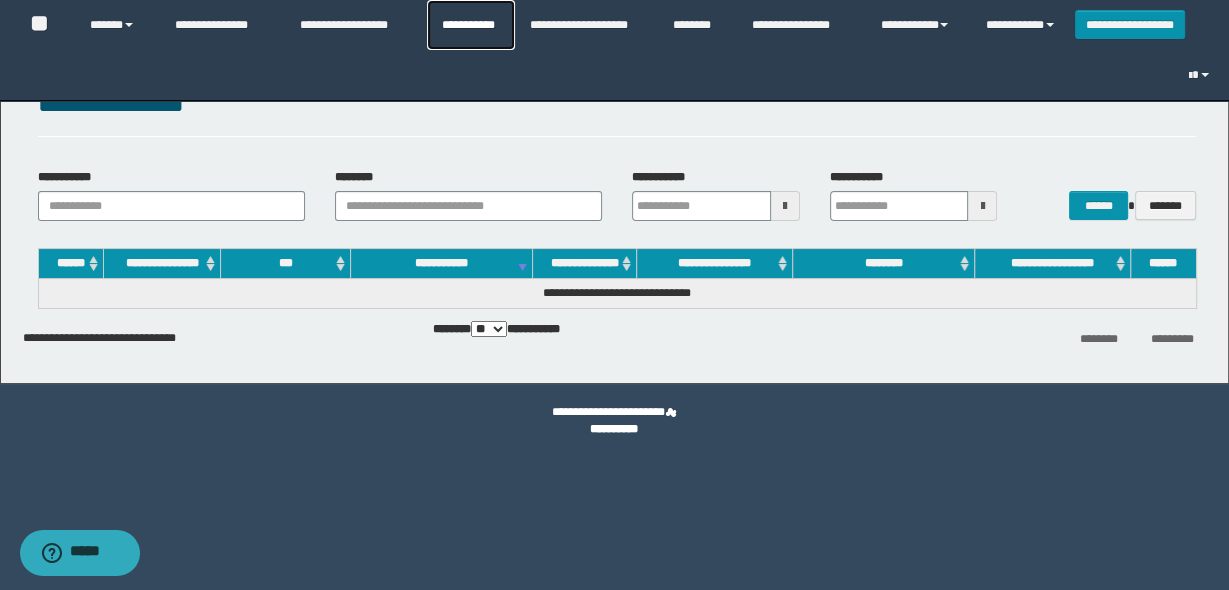 click on "**********" at bounding box center (471, 25) 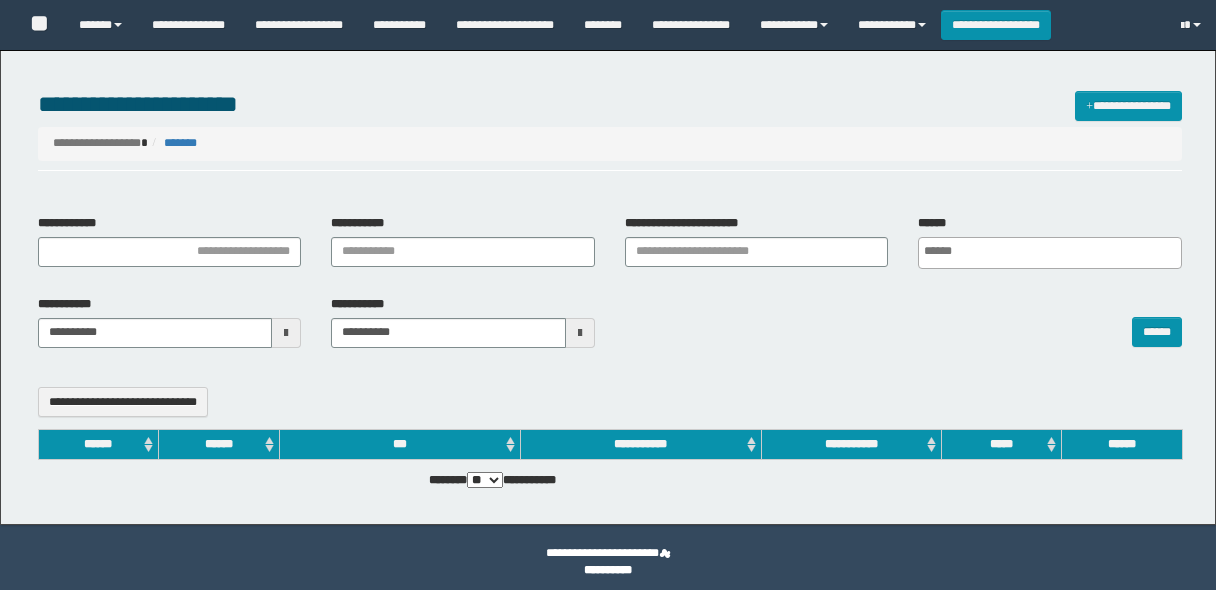 select 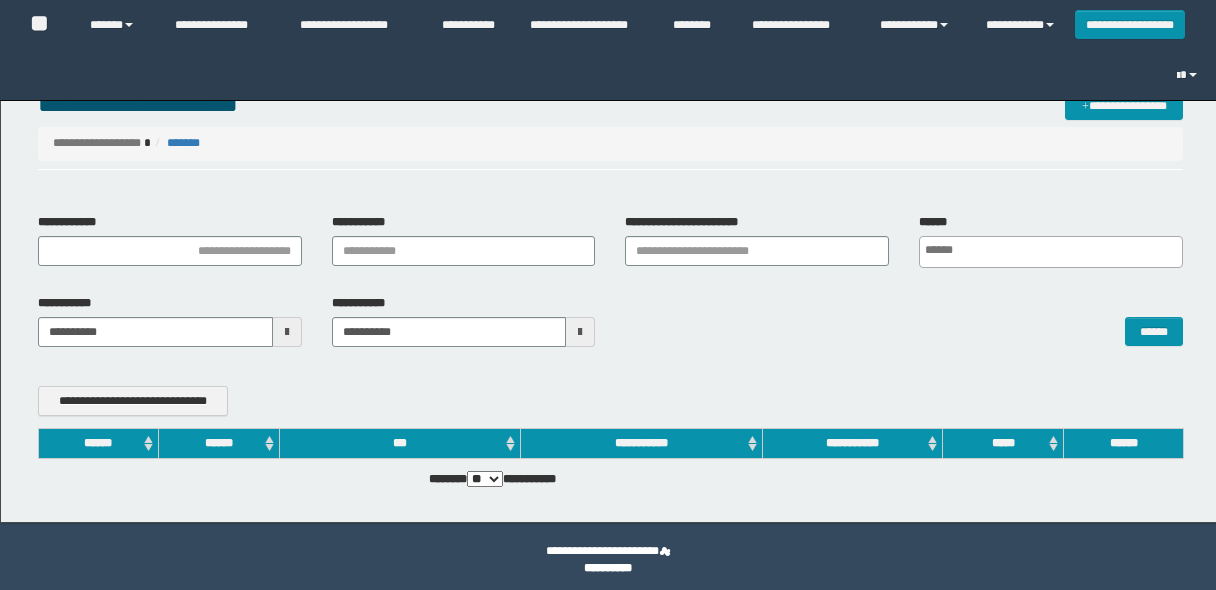 scroll, scrollTop: 0, scrollLeft: 0, axis: both 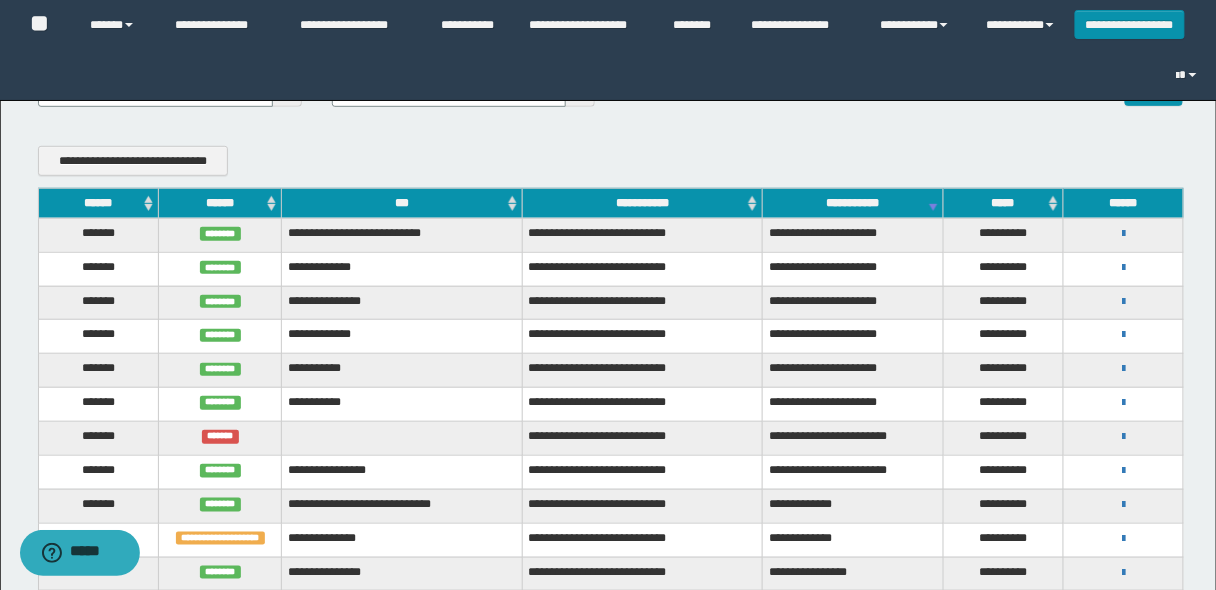click on "******" at bounding box center (98, 203) 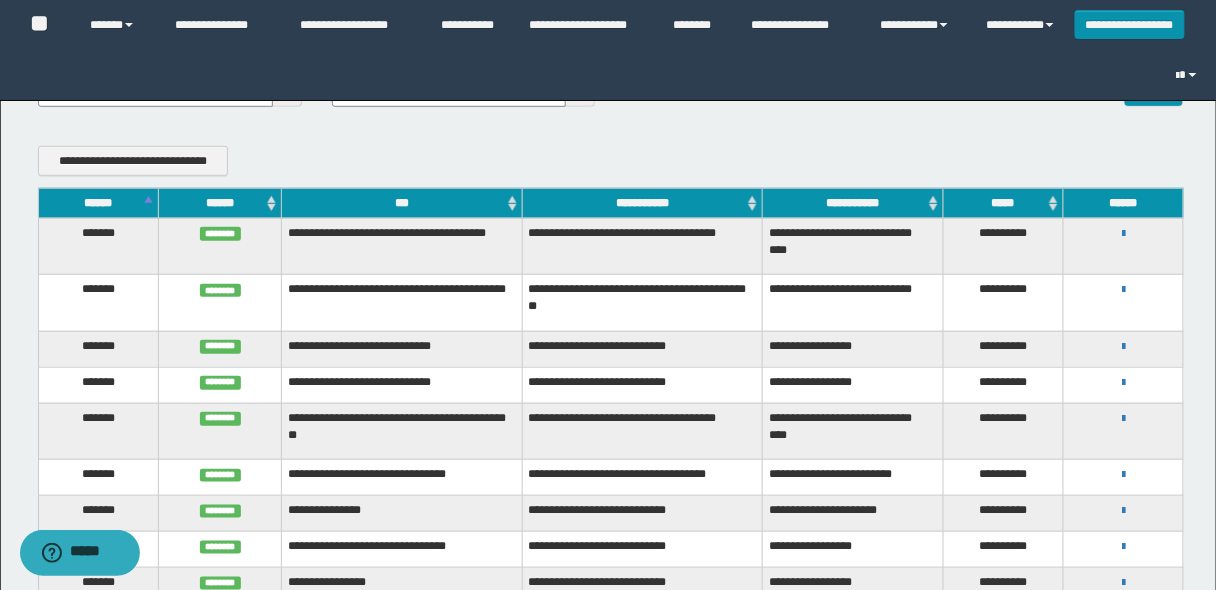 click on "******" at bounding box center (98, 203) 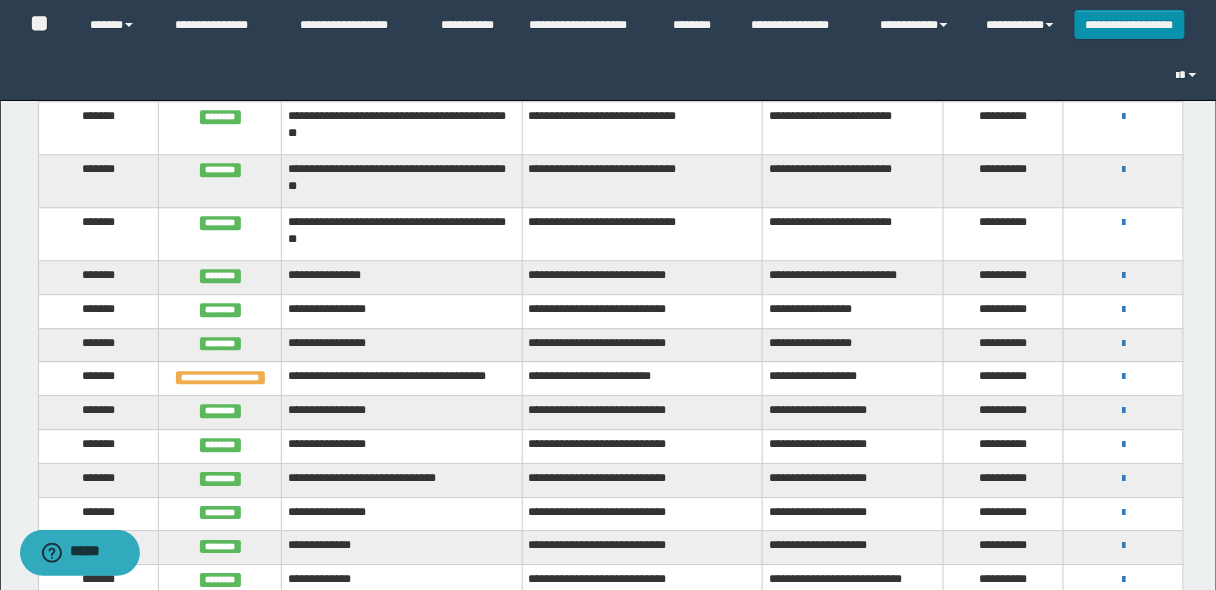 scroll, scrollTop: 1280, scrollLeft: 0, axis: vertical 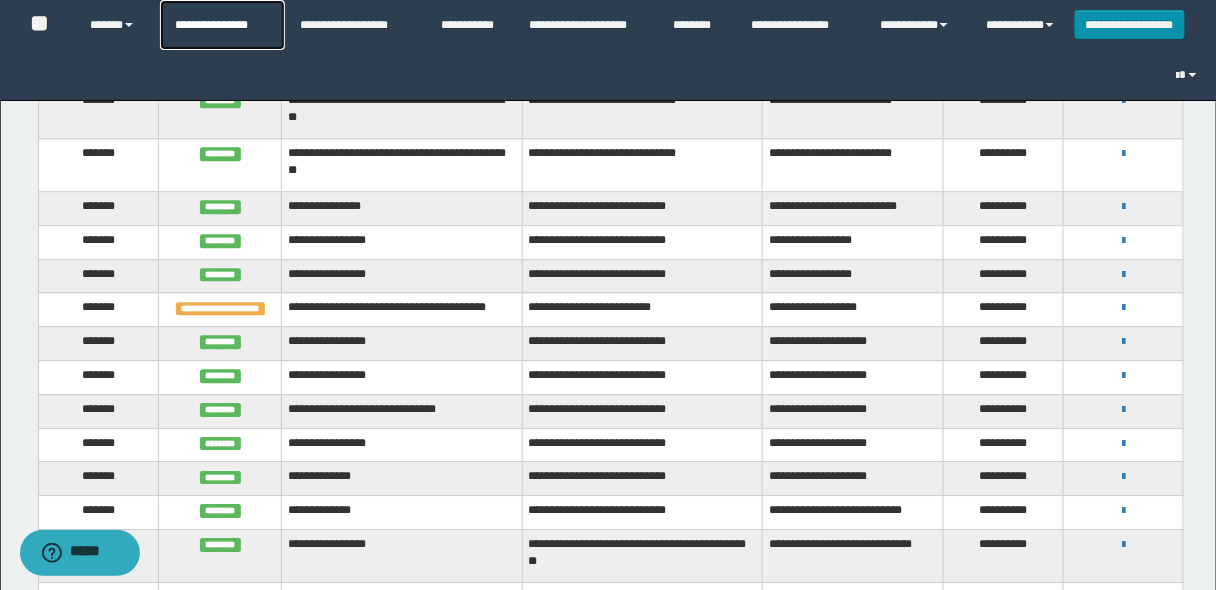 click on "**********" at bounding box center [222, 25] 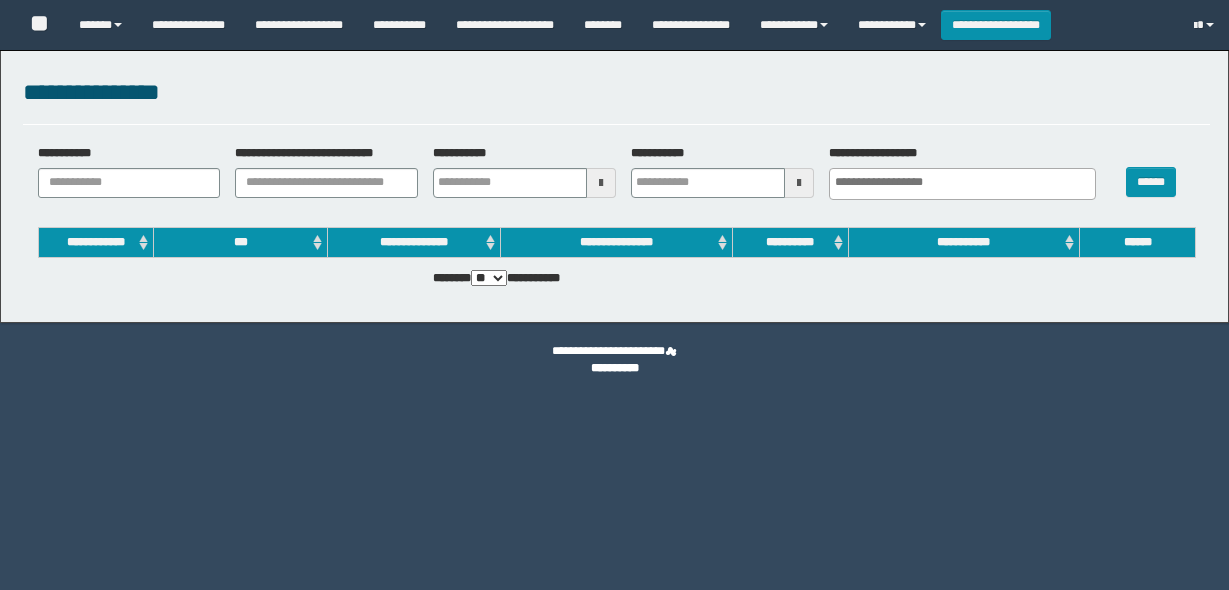 select 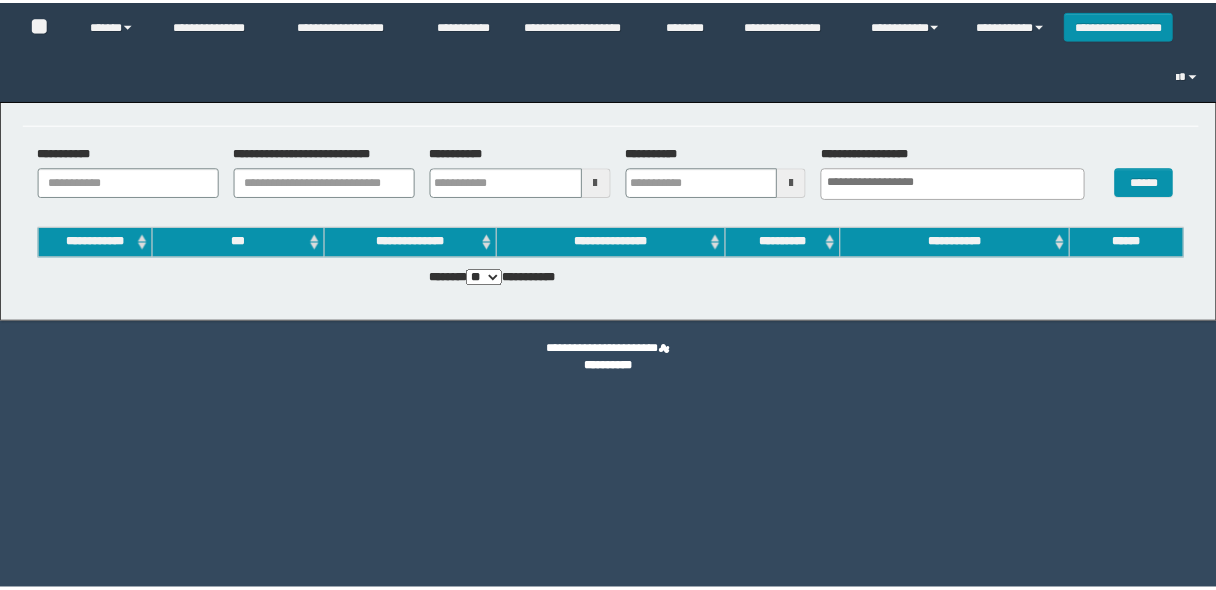 scroll, scrollTop: 0, scrollLeft: 0, axis: both 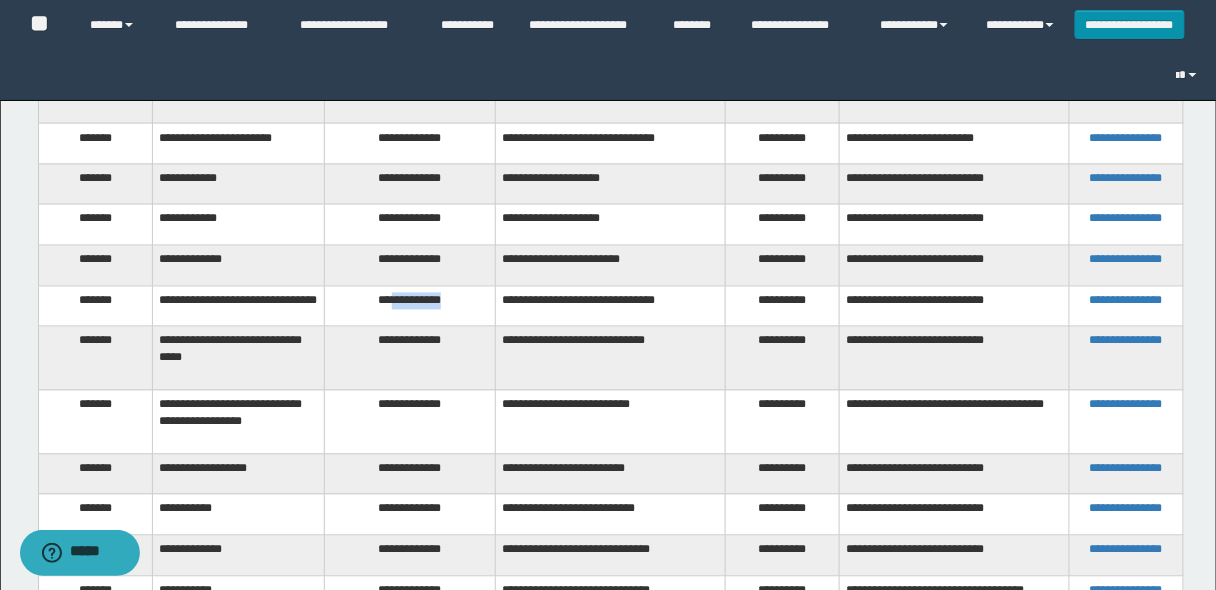 drag, startPoint x: 386, startPoint y: 315, endPoint x: 455, endPoint y: 317, distance: 69.02898 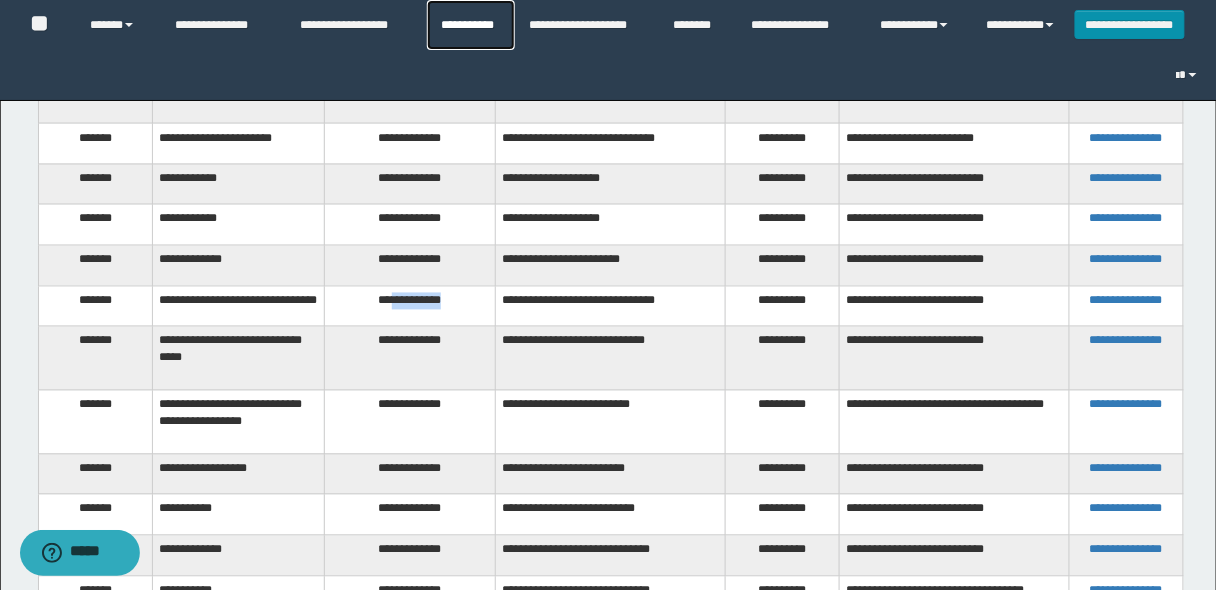 click on "**********" at bounding box center [471, 25] 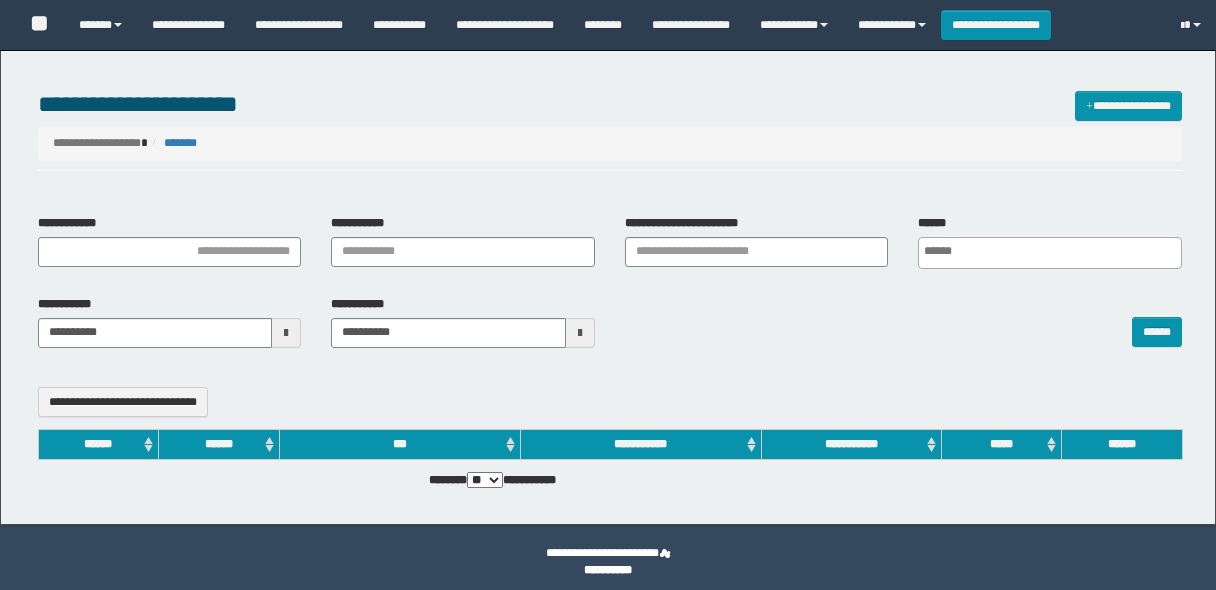 select 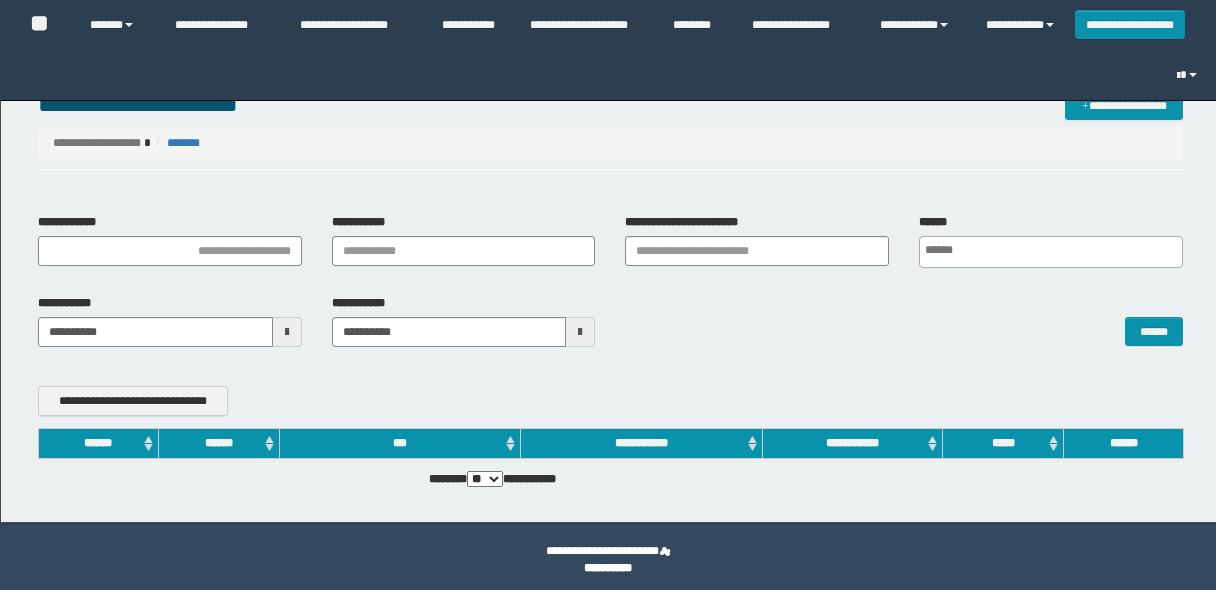 scroll, scrollTop: 0, scrollLeft: 0, axis: both 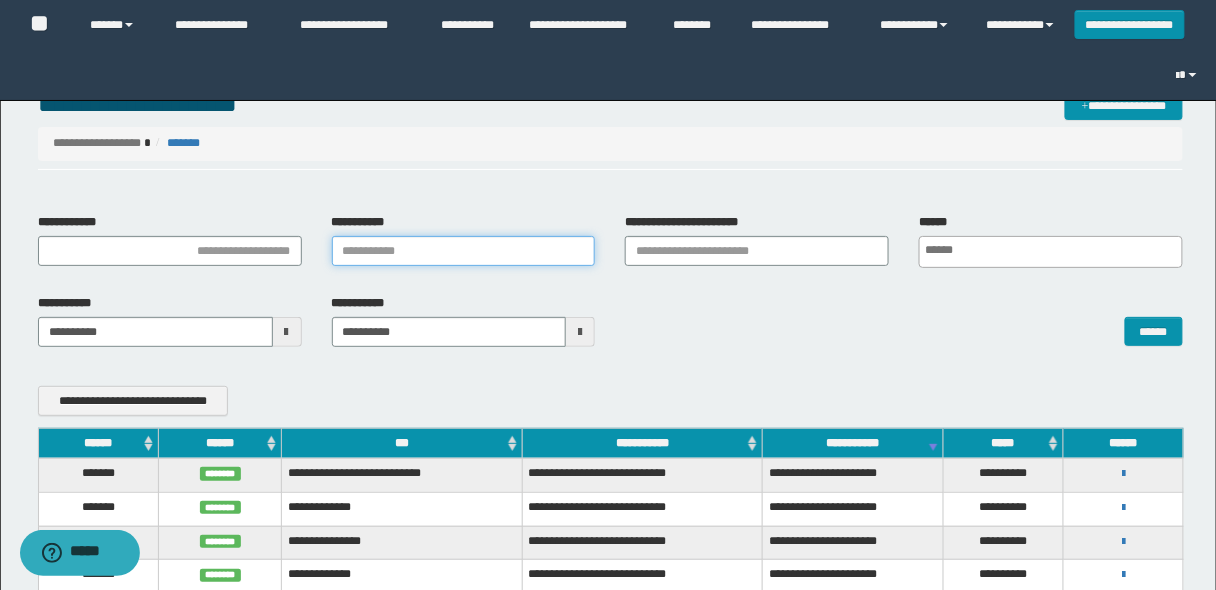 click on "**********" at bounding box center (464, 251) 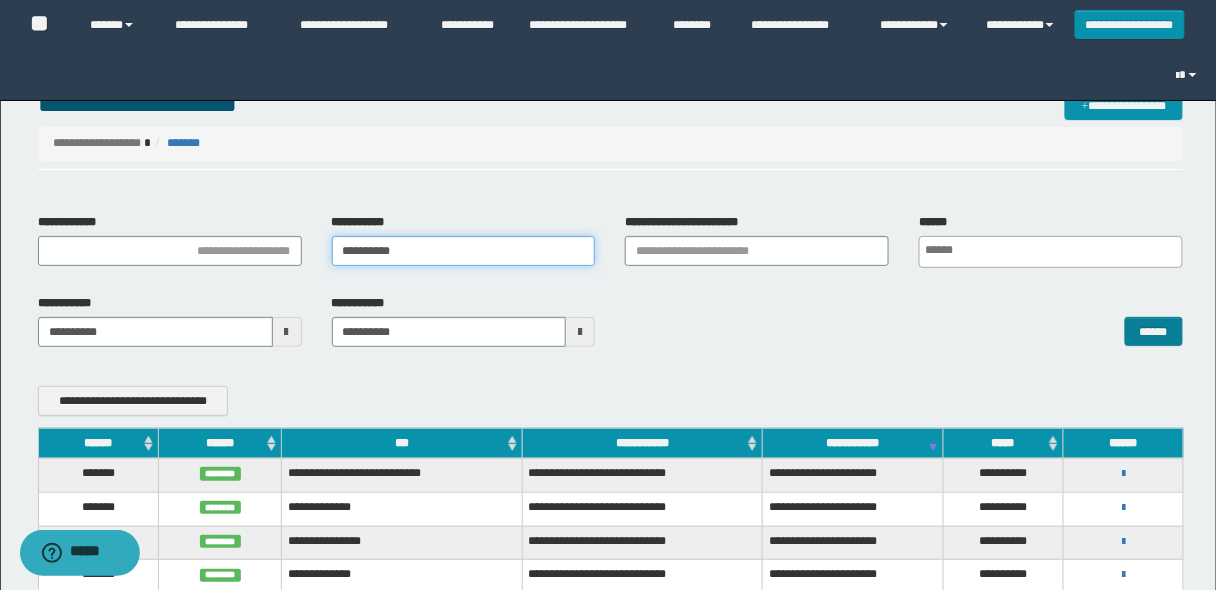 type on "**********" 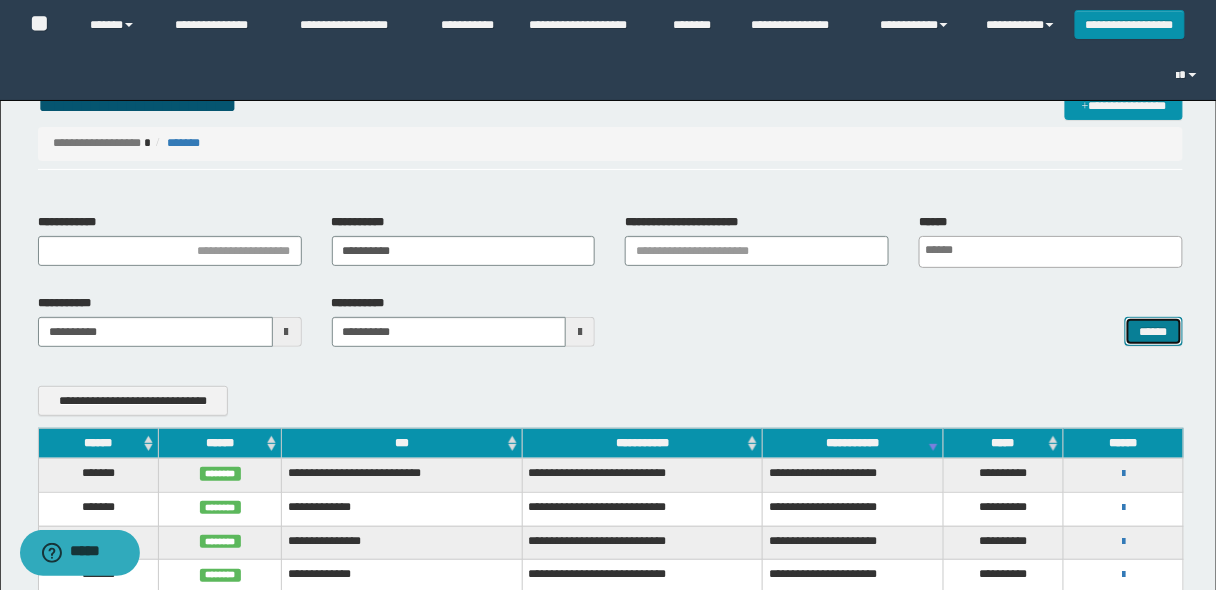 click on "******" at bounding box center [1154, 331] 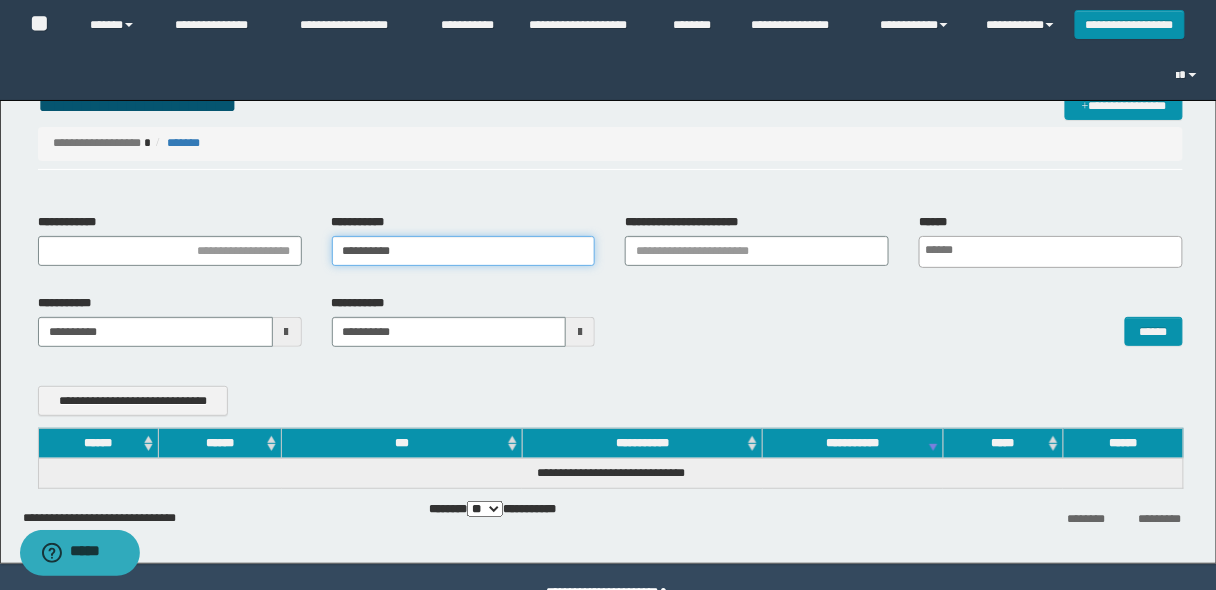 drag, startPoint x: 341, startPoint y: 249, endPoint x: 448, endPoint y: 251, distance: 107.01869 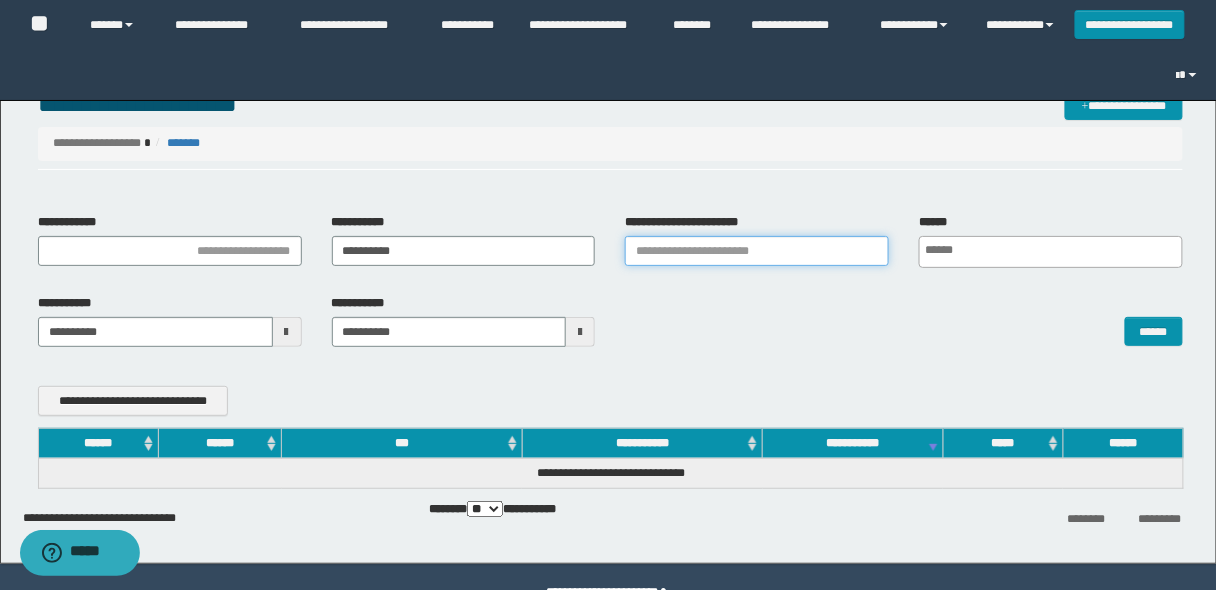 click on "**********" at bounding box center [757, 251] 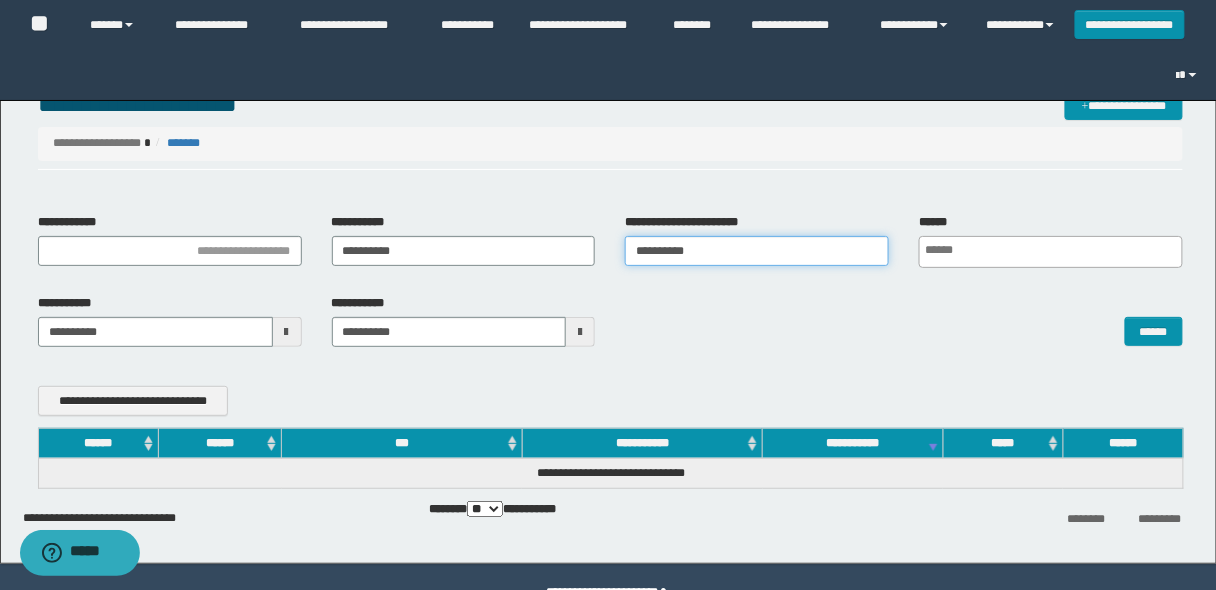 type on "**********" 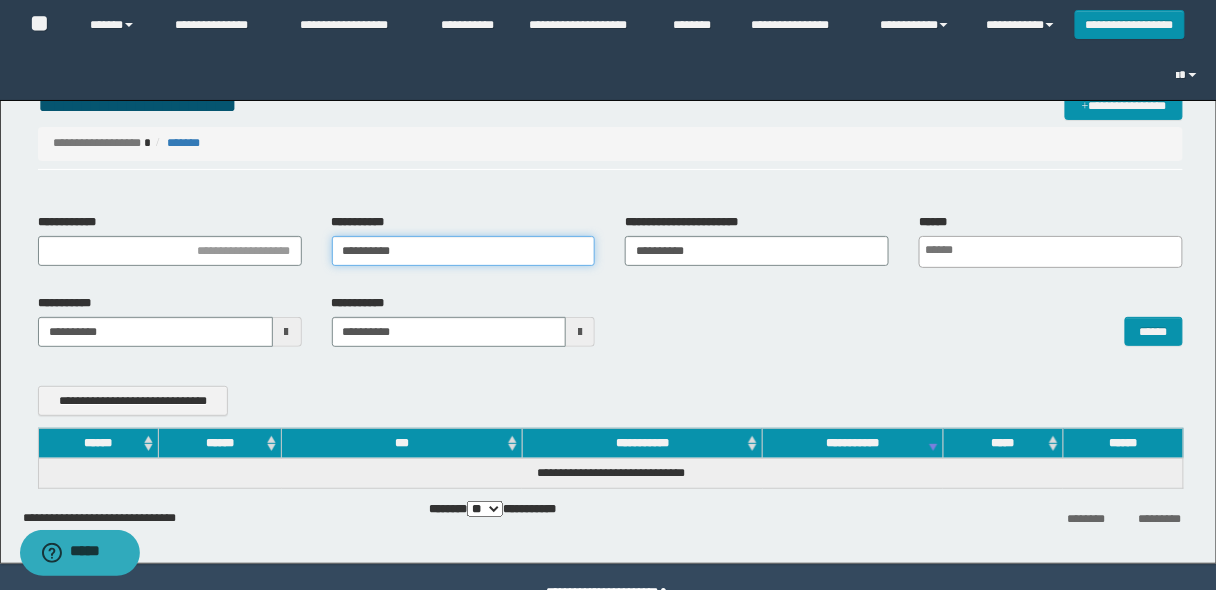 drag, startPoint x: 412, startPoint y: 249, endPoint x: 0, endPoint y: 179, distance: 417.9043 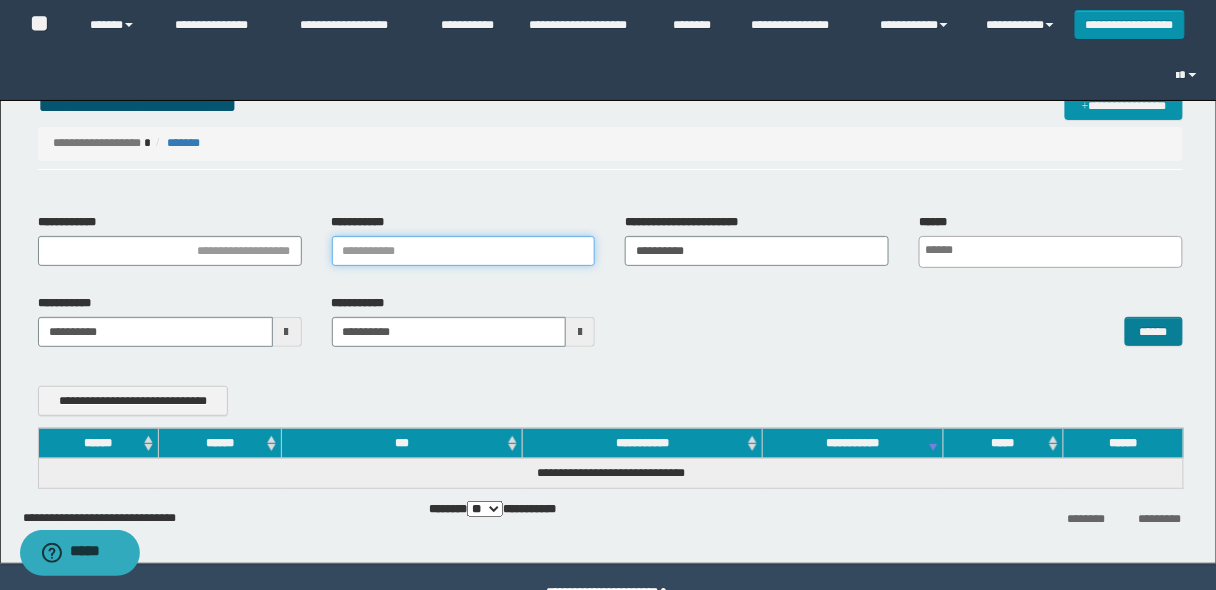type 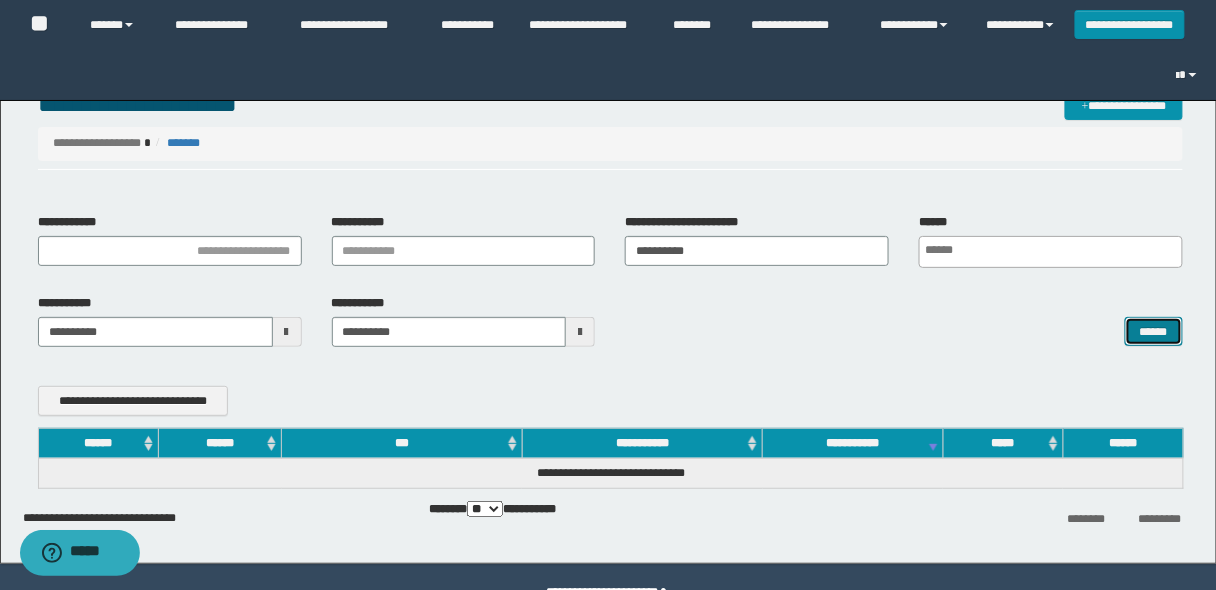 click on "******" at bounding box center (1154, 331) 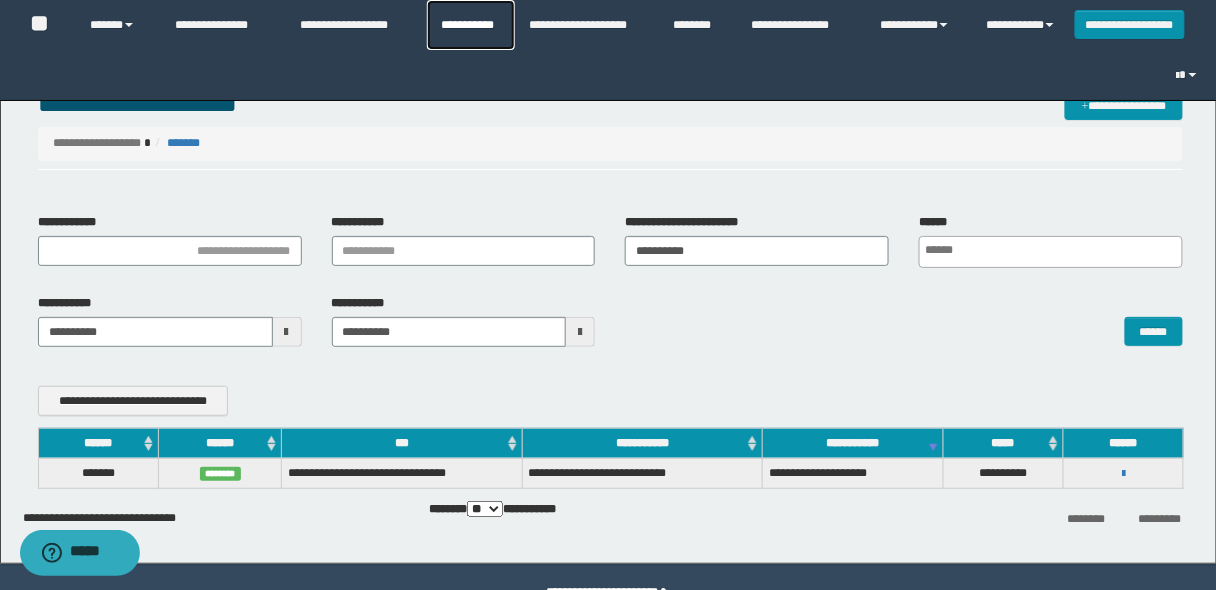 click on "**********" at bounding box center [471, 25] 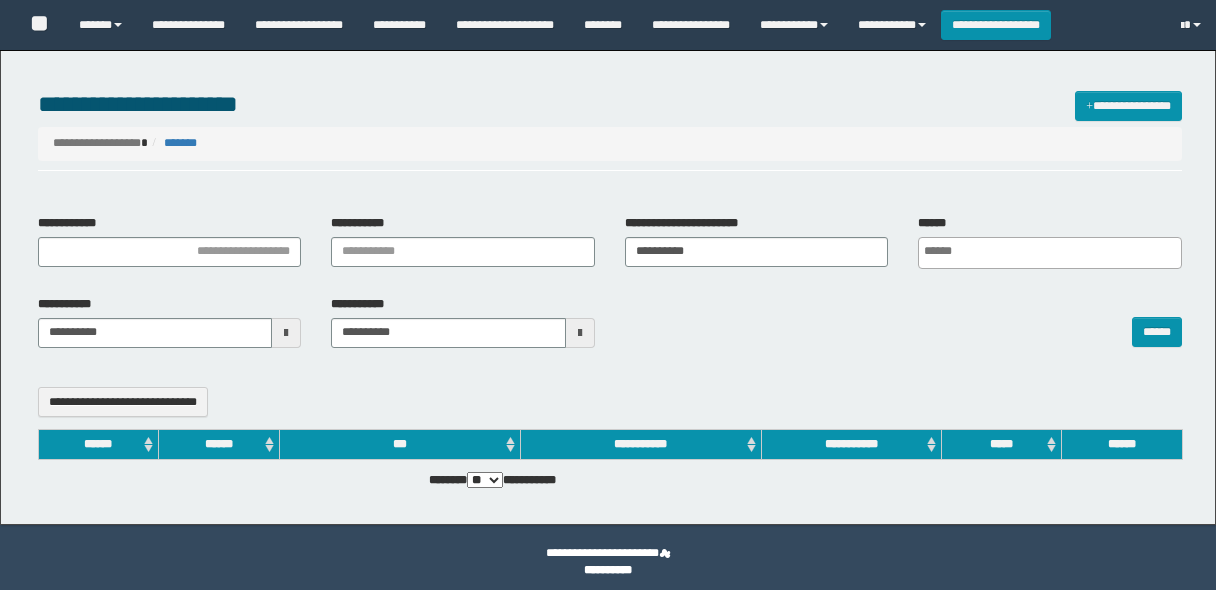 select 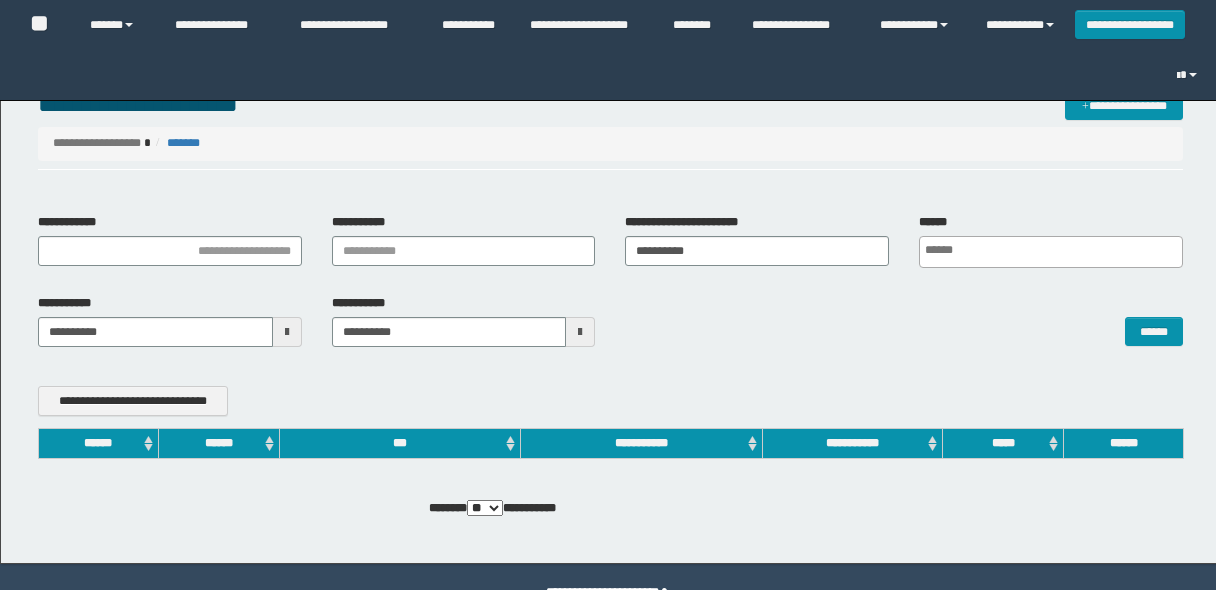 scroll, scrollTop: 0, scrollLeft: 0, axis: both 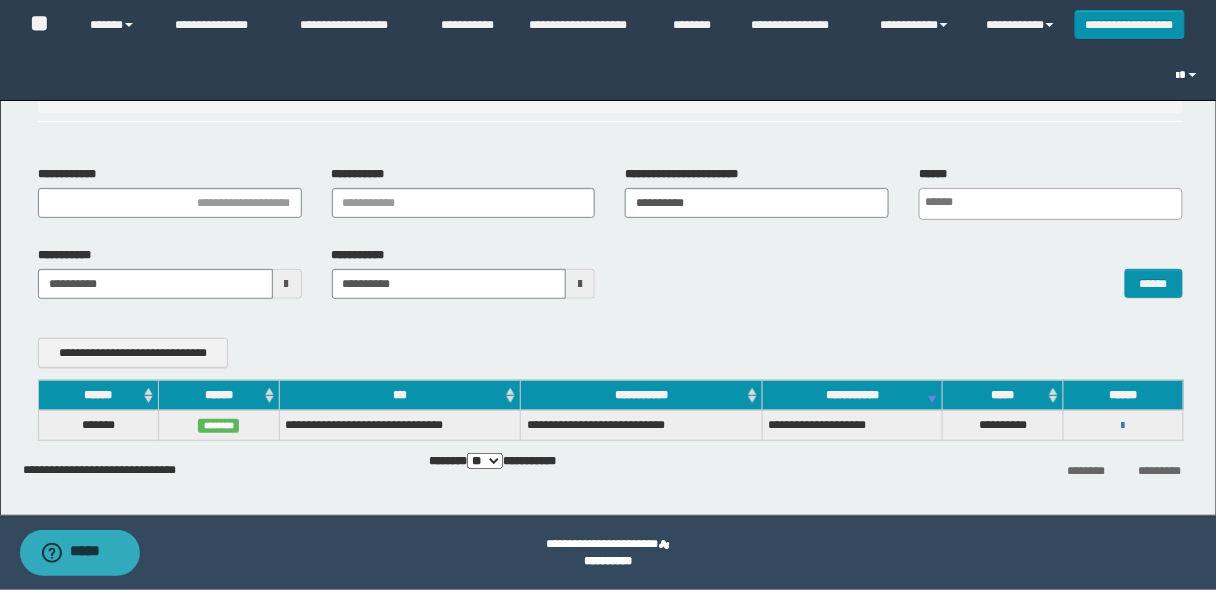 click at bounding box center [1189, 75] 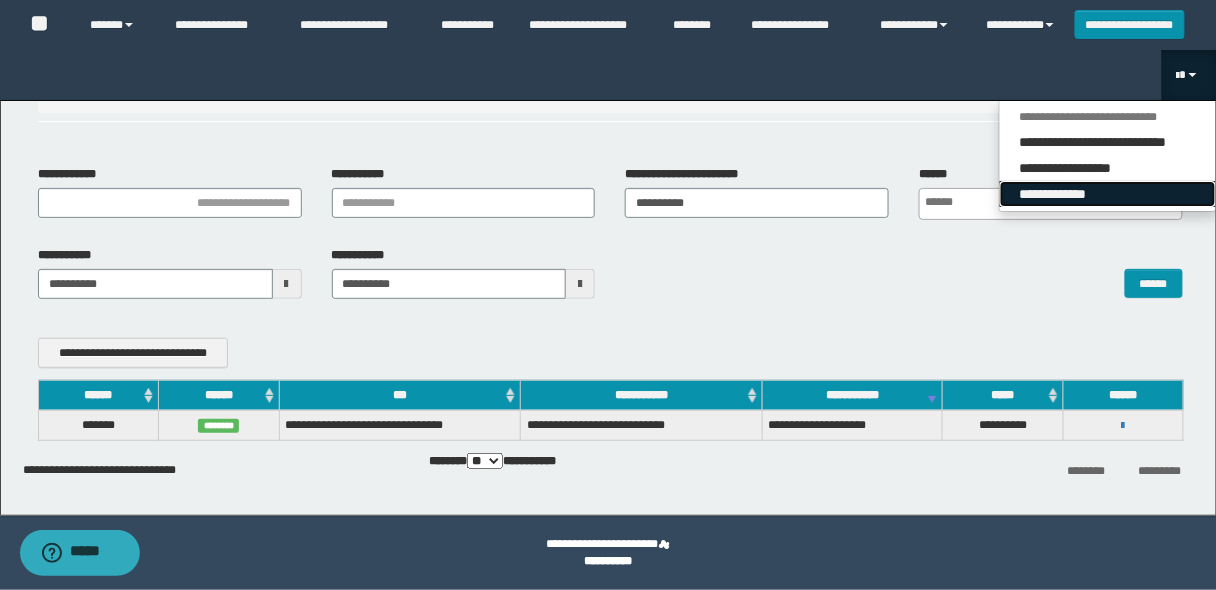 click on "**********" at bounding box center (1108, 194) 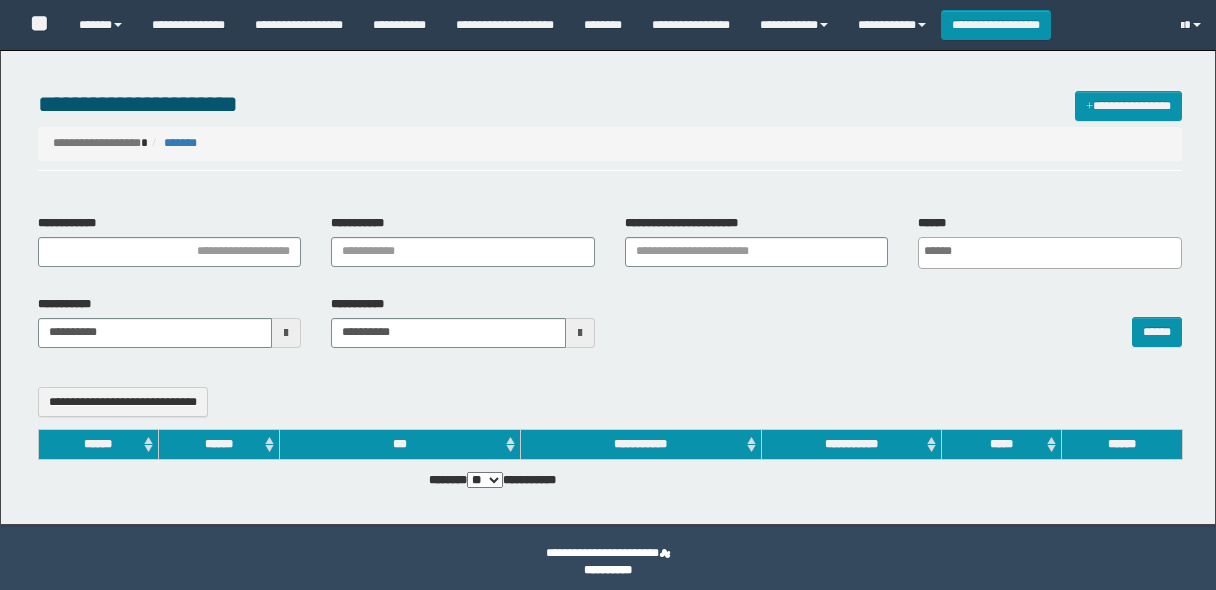 select 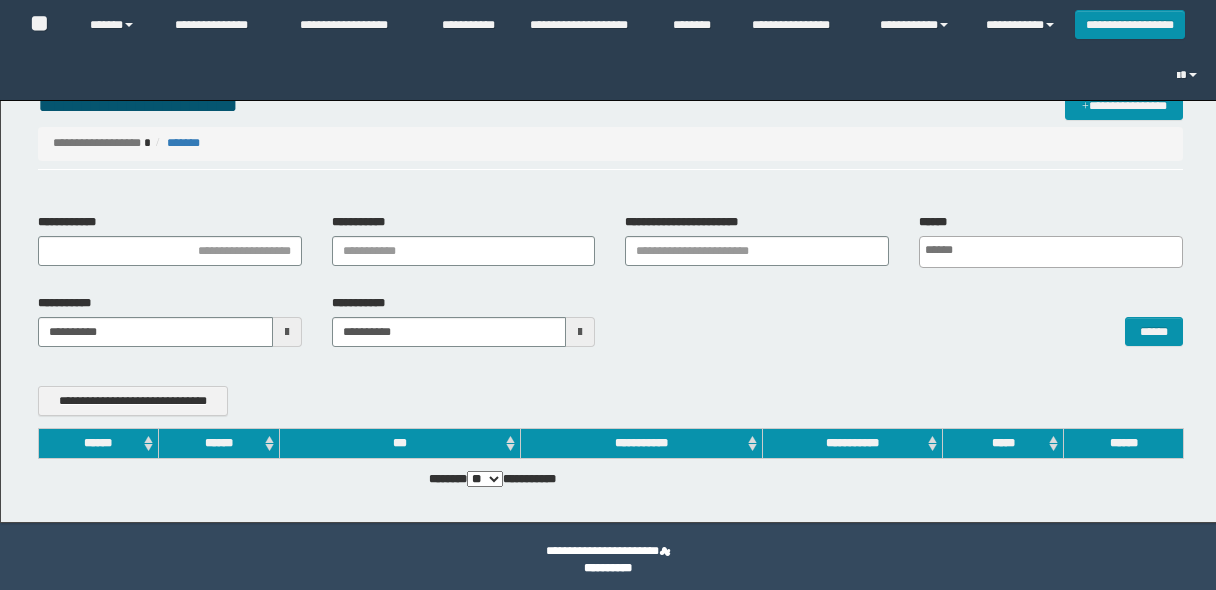 scroll, scrollTop: 0, scrollLeft: 0, axis: both 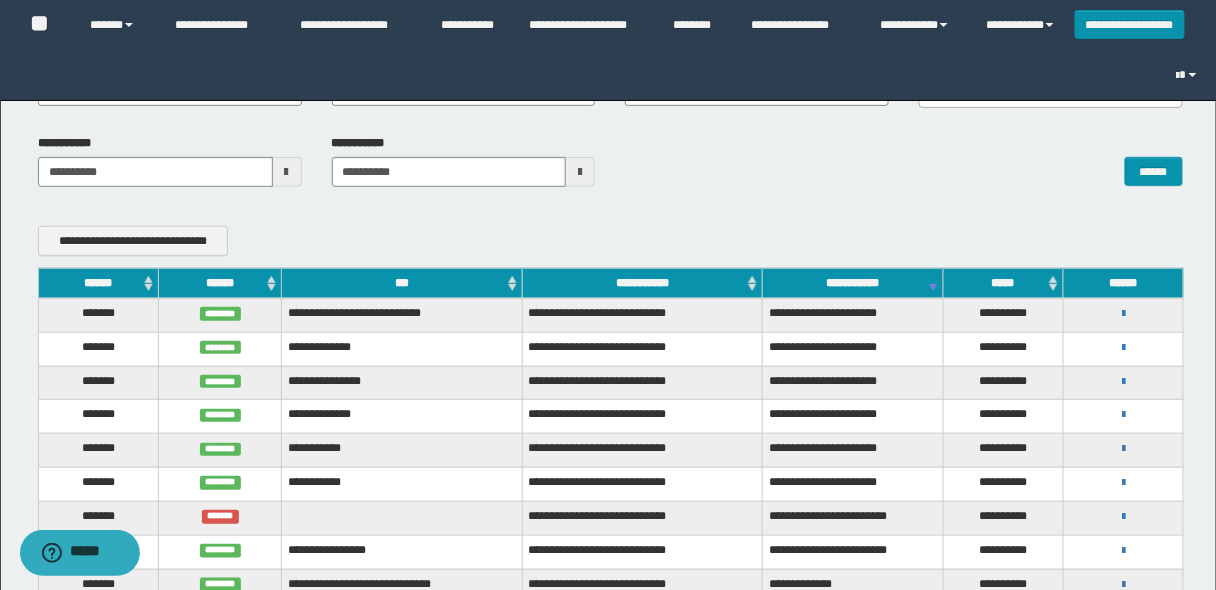 click on "******" at bounding box center [98, 283] 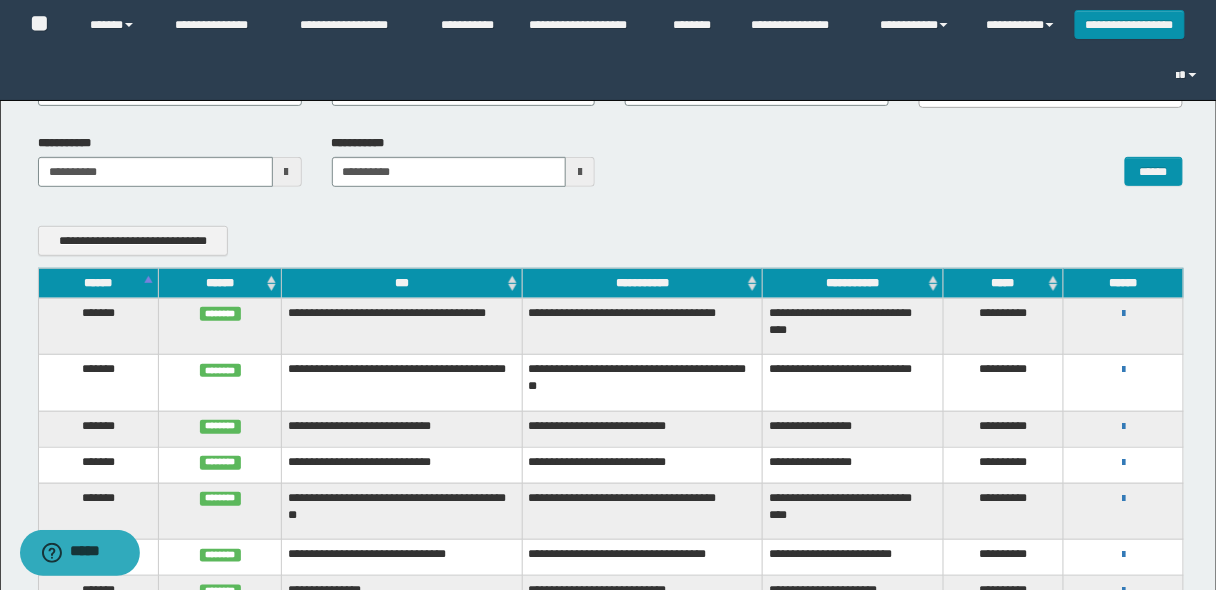 click on "******" at bounding box center (98, 283) 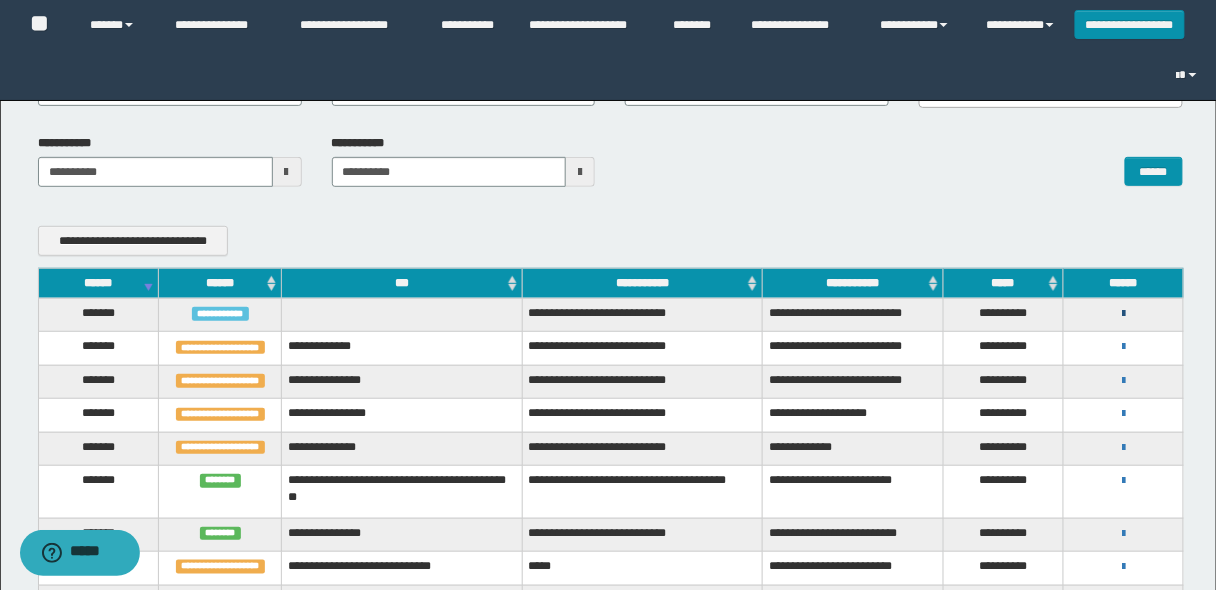 click at bounding box center (1123, 314) 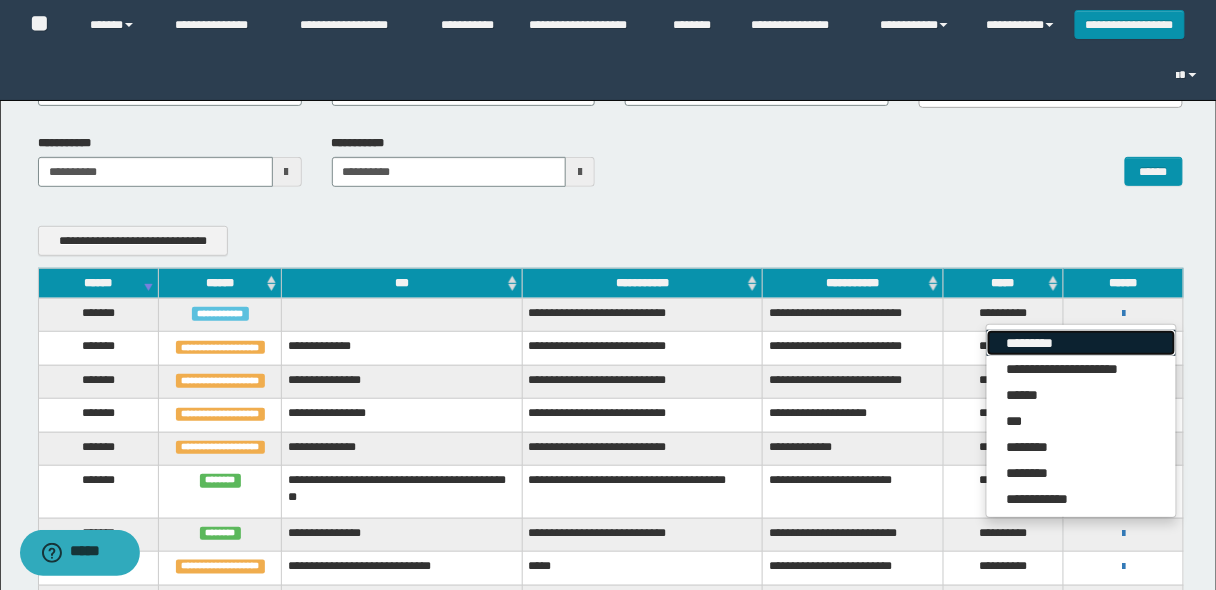 click on "*********" at bounding box center (1081, 343) 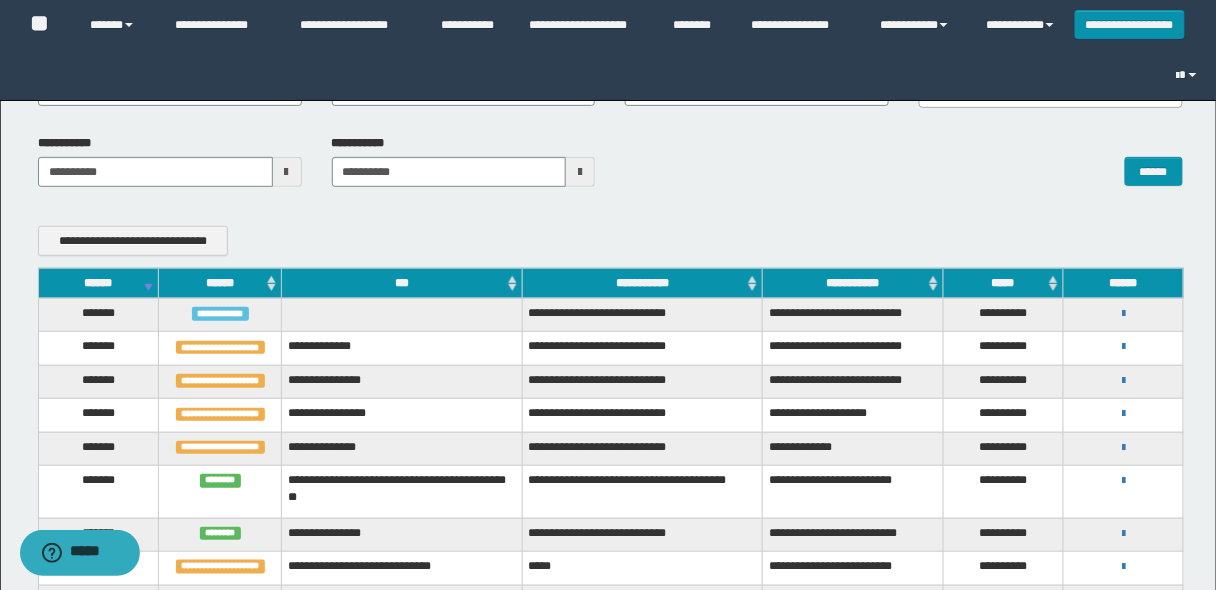 click on "******" at bounding box center [98, 283] 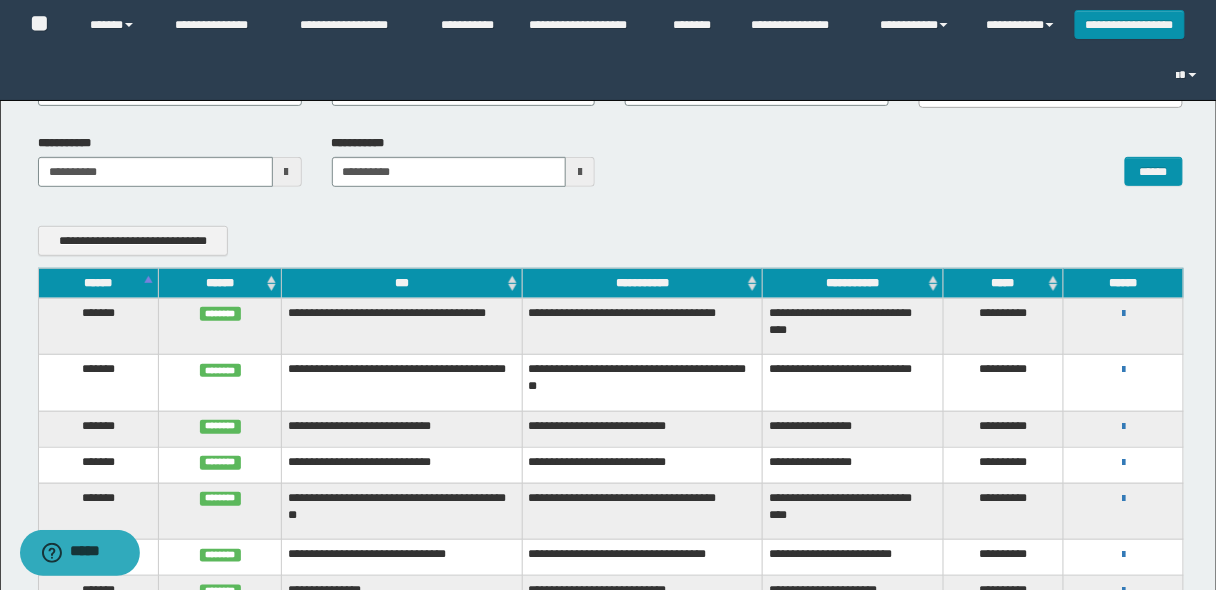 click on "******" at bounding box center (98, 283) 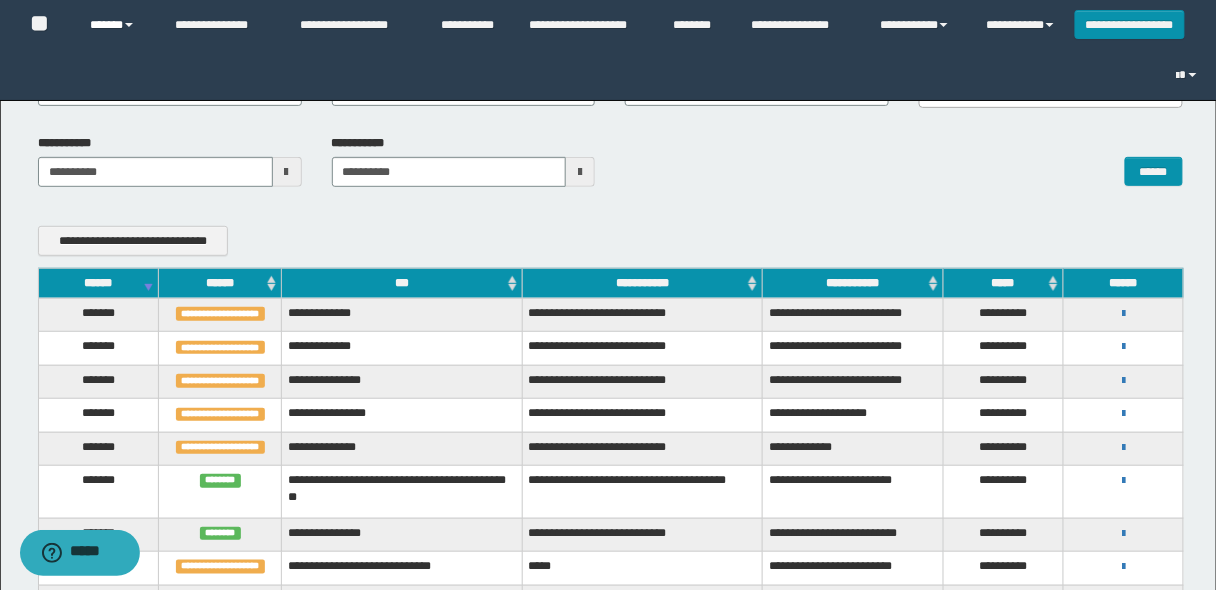 click on "******" at bounding box center [117, 25] 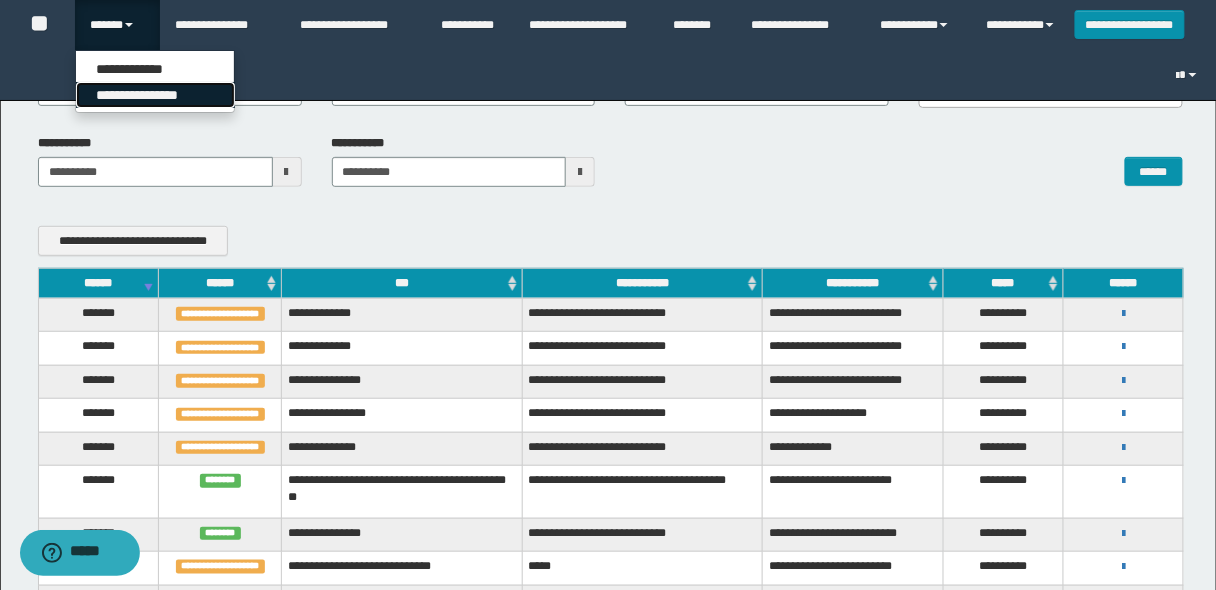 click on "**********" at bounding box center [155, 95] 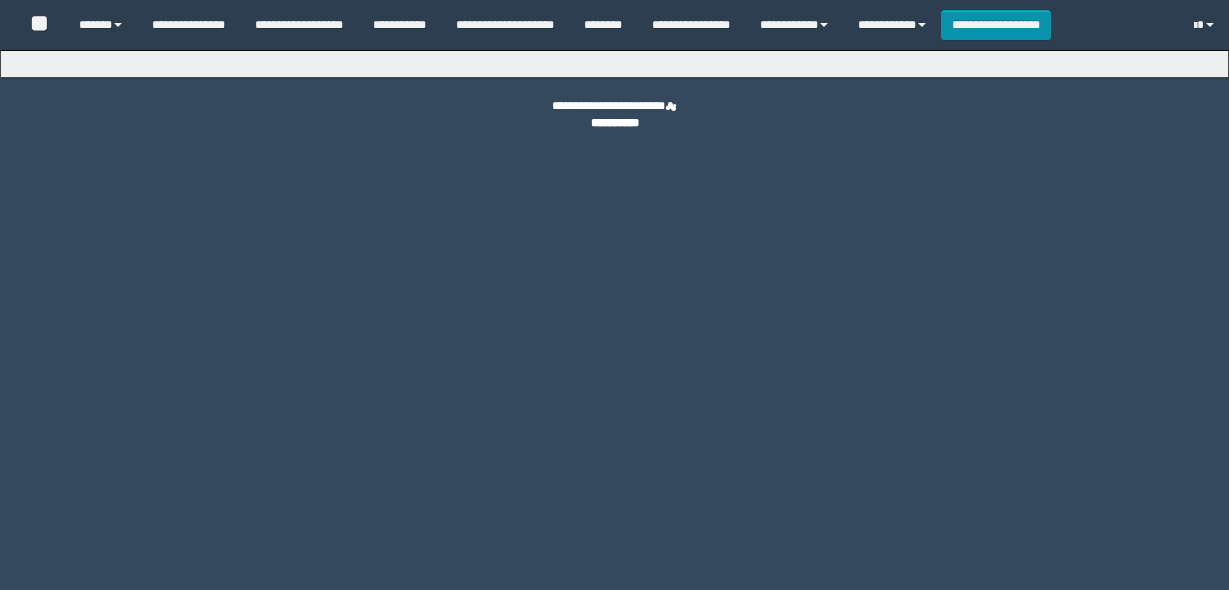 scroll, scrollTop: 0, scrollLeft: 0, axis: both 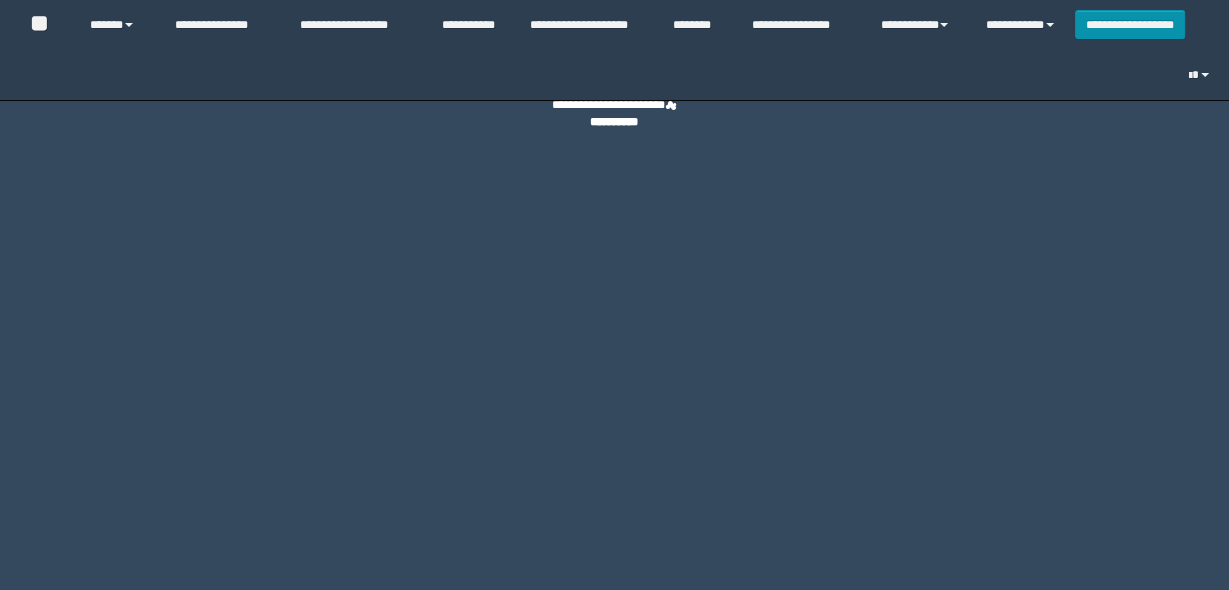 select on "*" 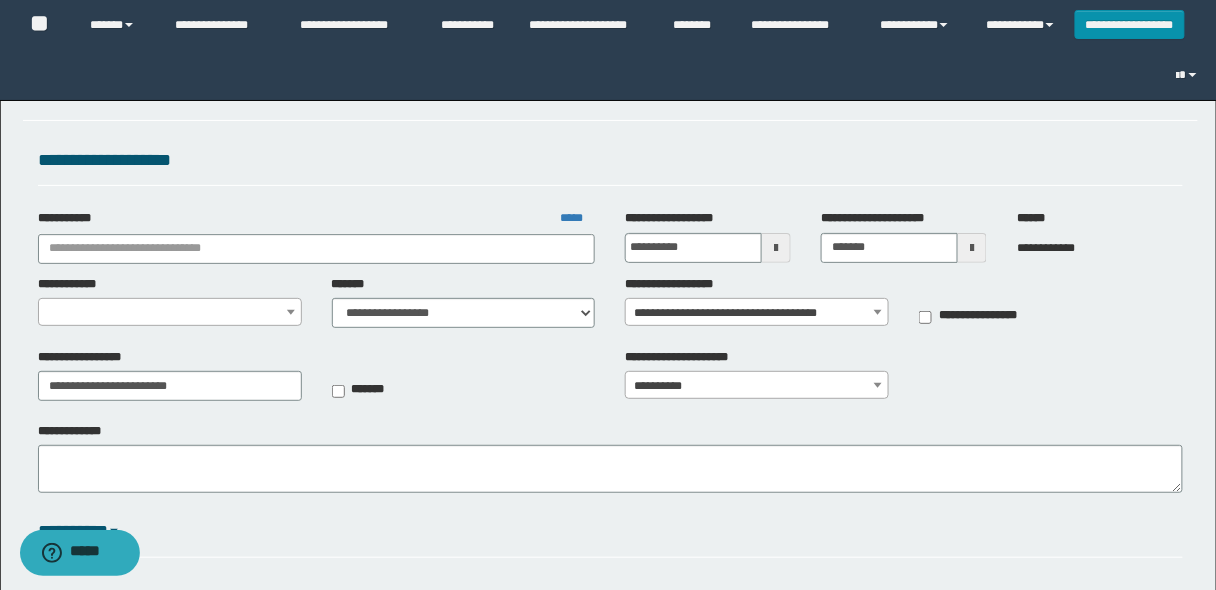 type on "**********" 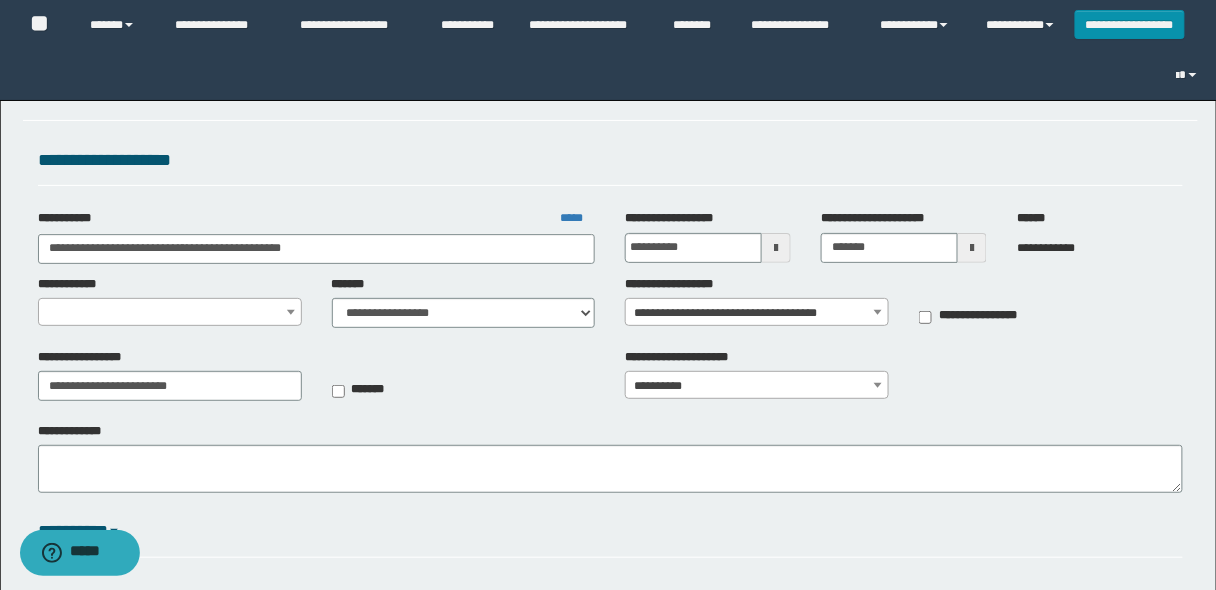 select on "*" 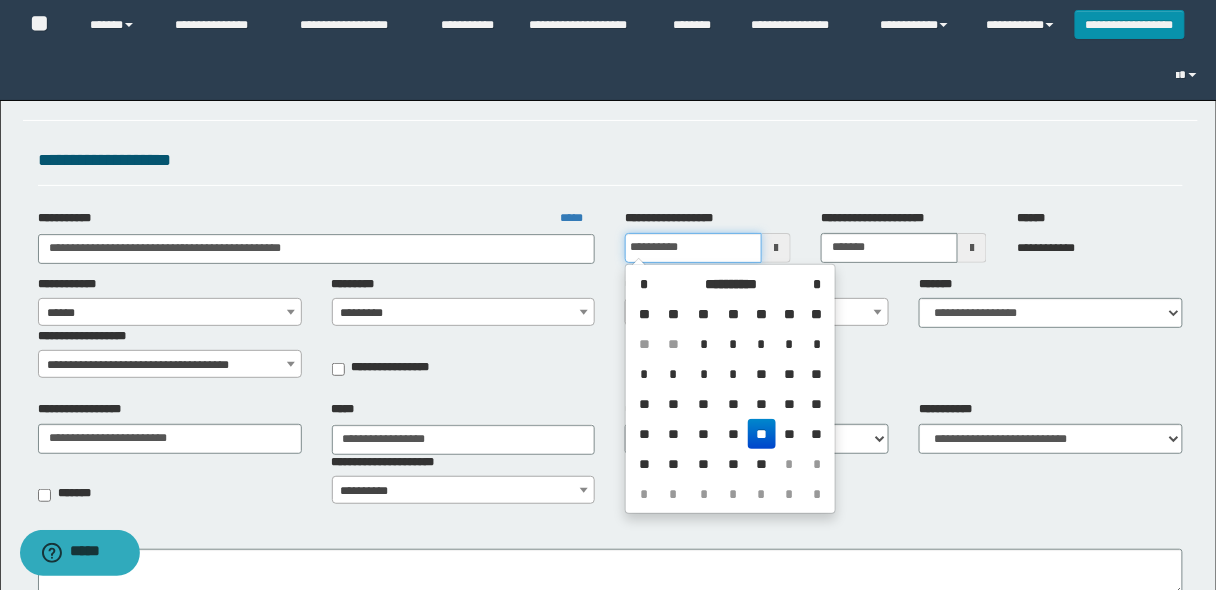 click on "**********" at bounding box center (693, 248) 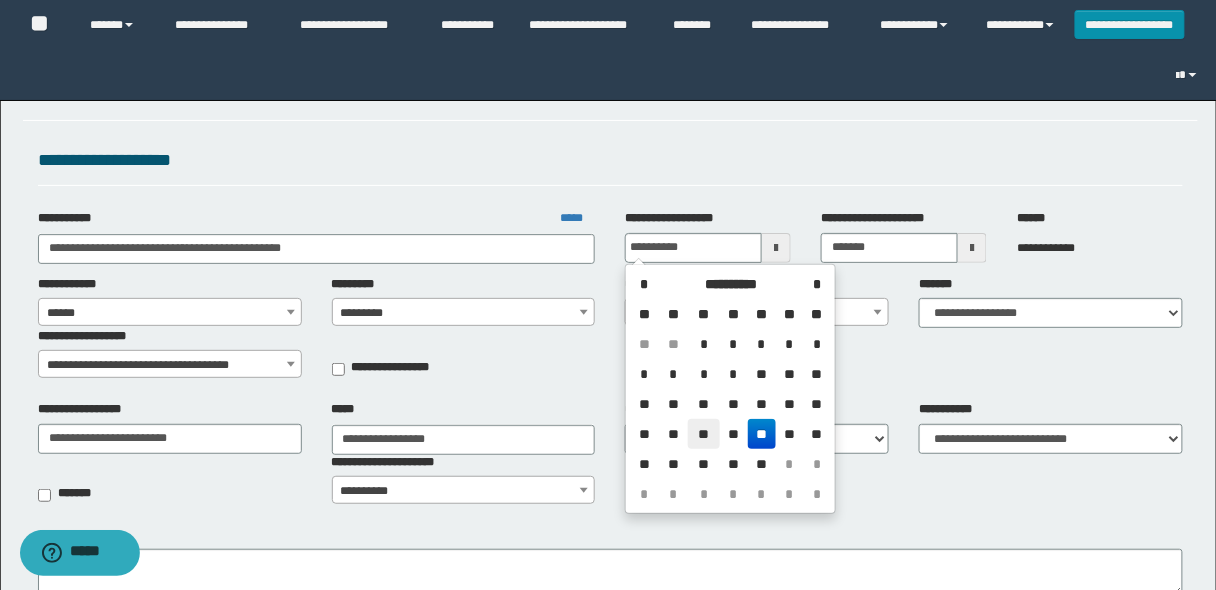 click on "**" at bounding box center [704, 434] 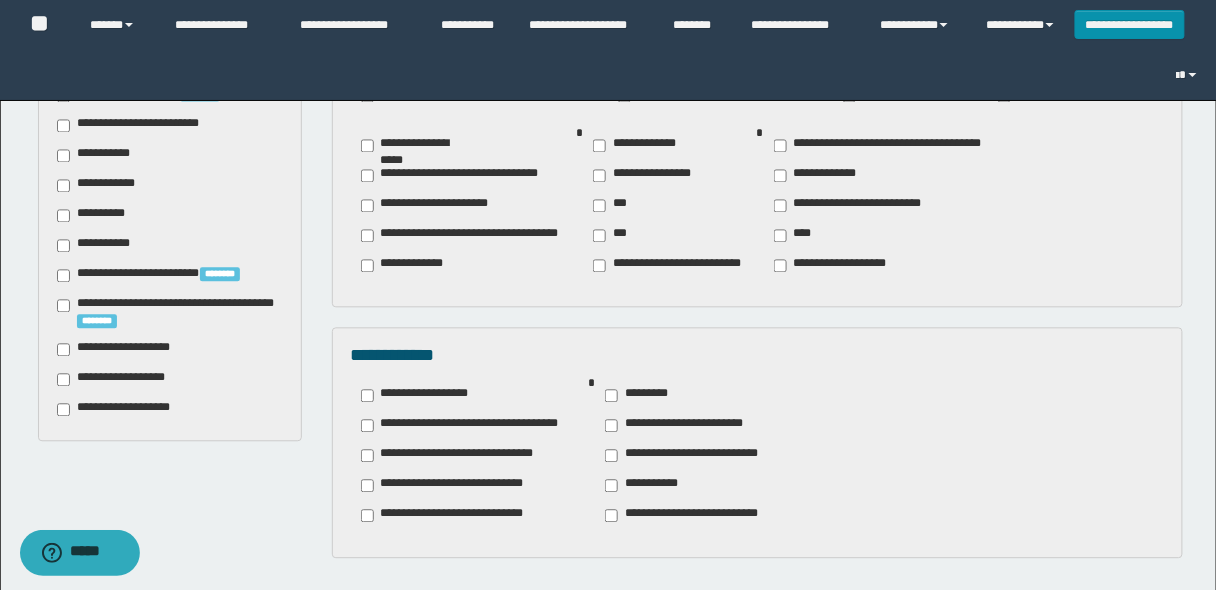 scroll, scrollTop: 800, scrollLeft: 0, axis: vertical 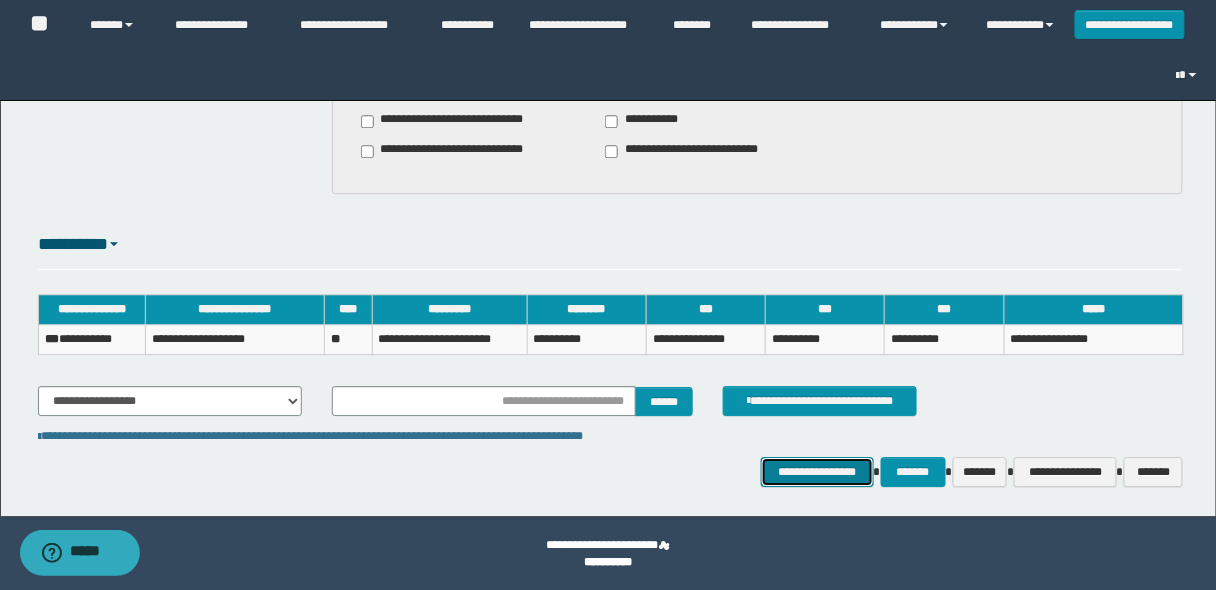 click on "**********" at bounding box center [817, 471] 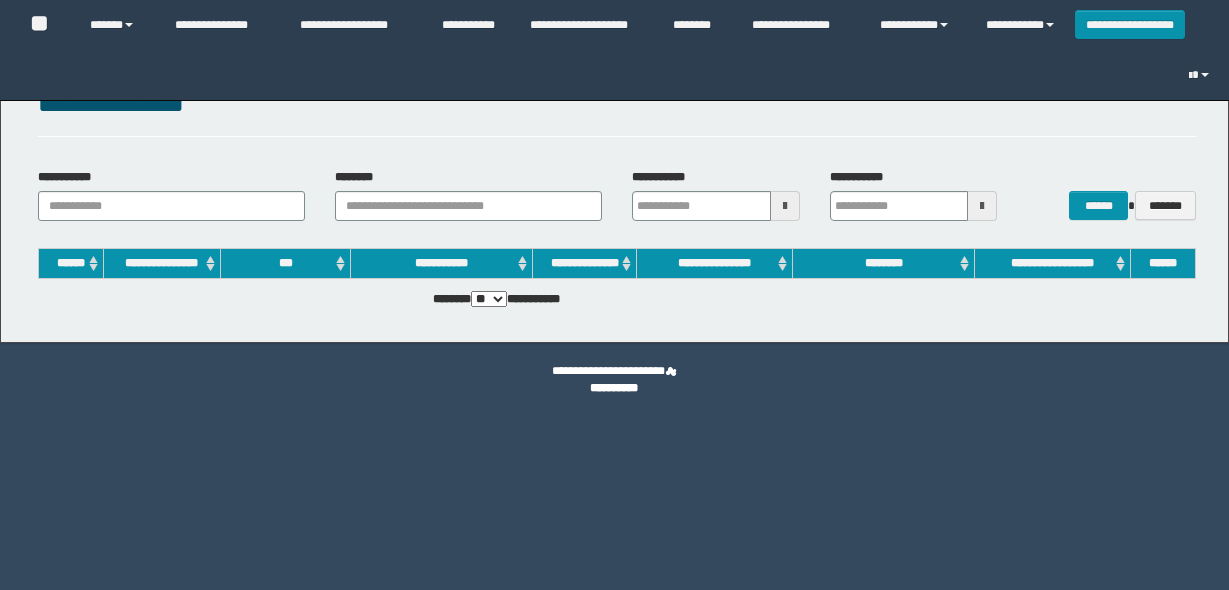 scroll, scrollTop: 0, scrollLeft: 0, axis: both 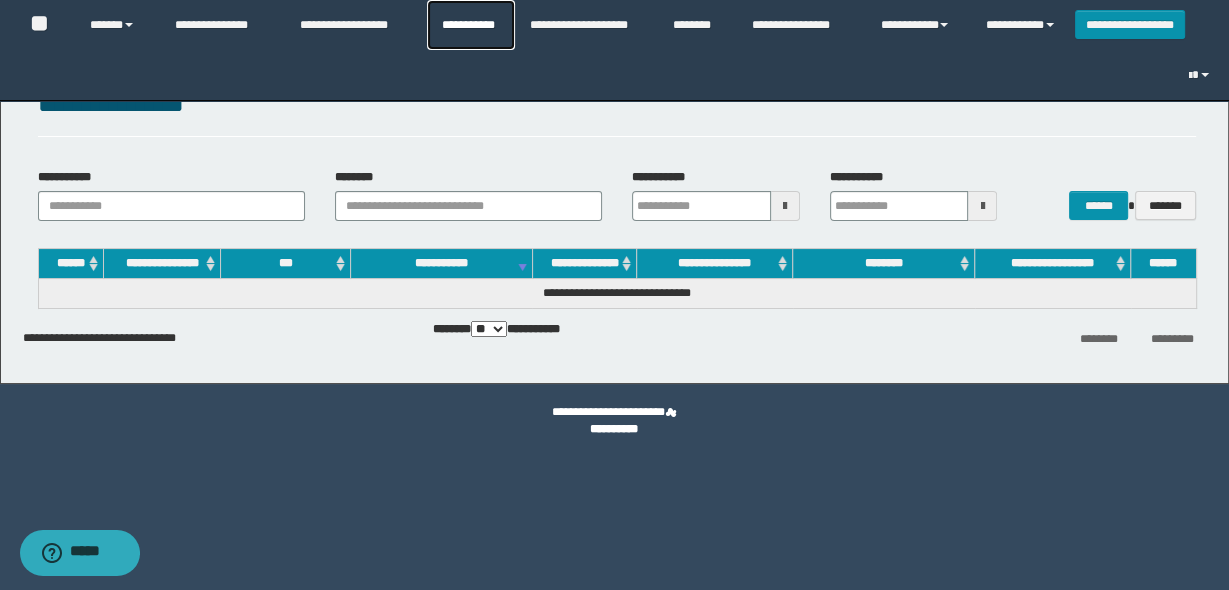 click on "**********" at bounding box center (471, 25) 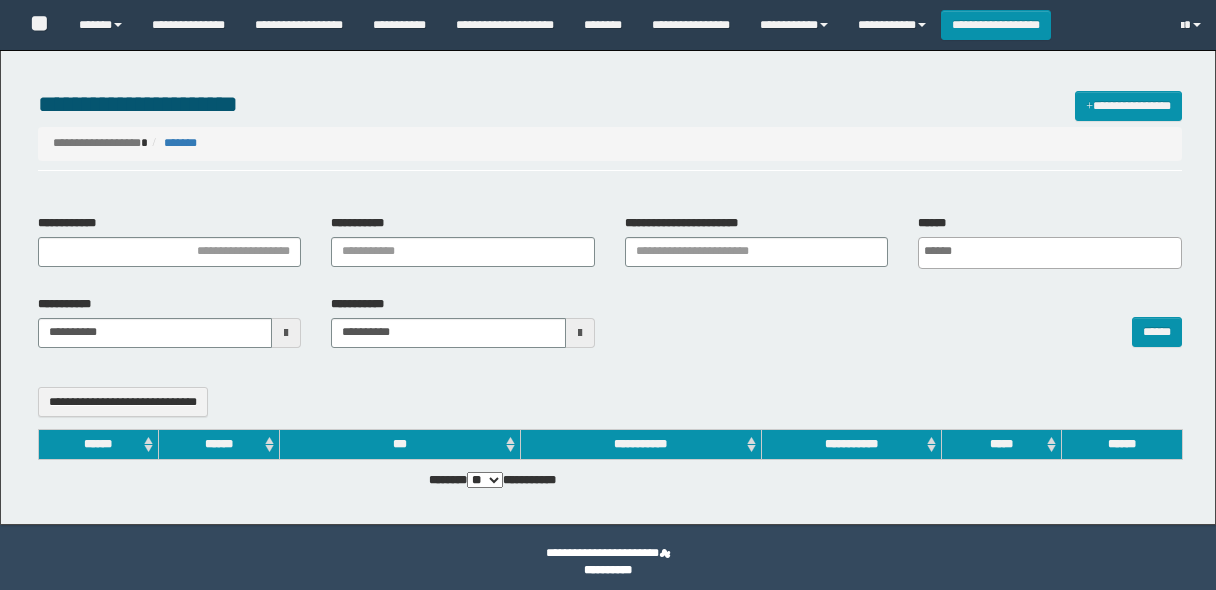 select 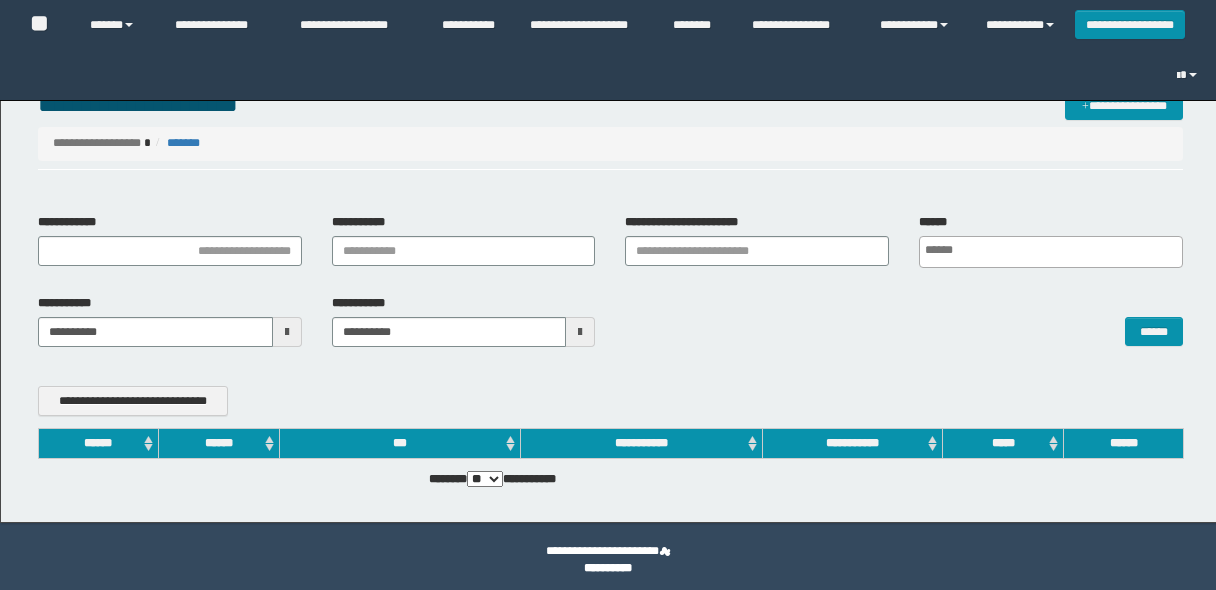 scroll, scrollTop: 0, scrollLeft: 0, axis: both 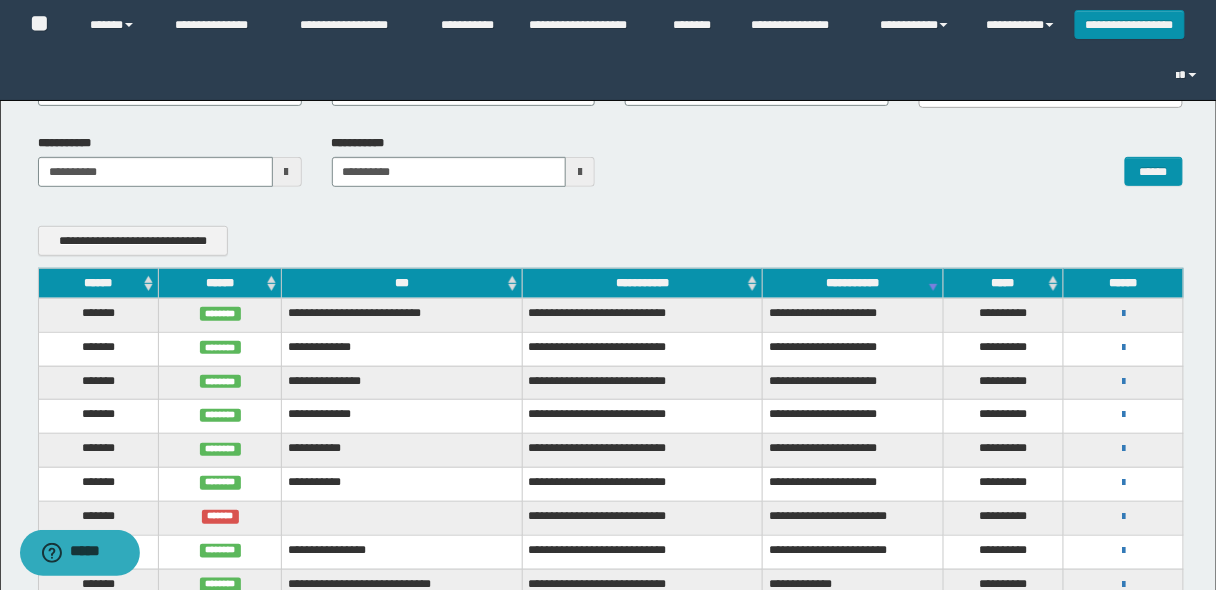 click on "******" at bounding box center [98, 283] 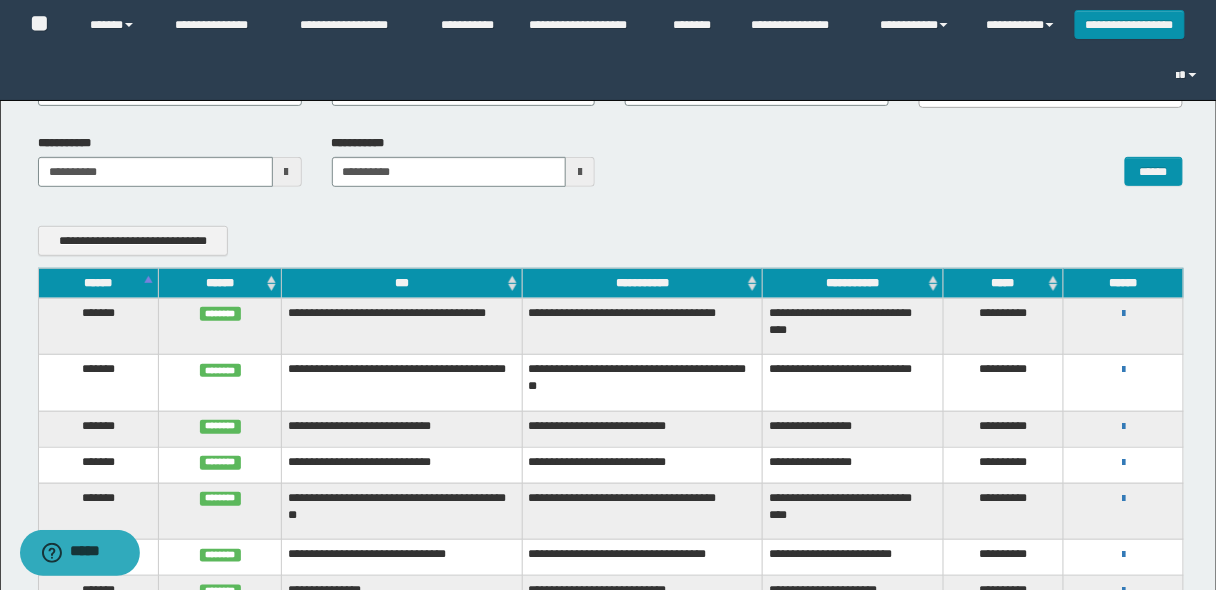 click on "******" at bounding box center (98, 283) 